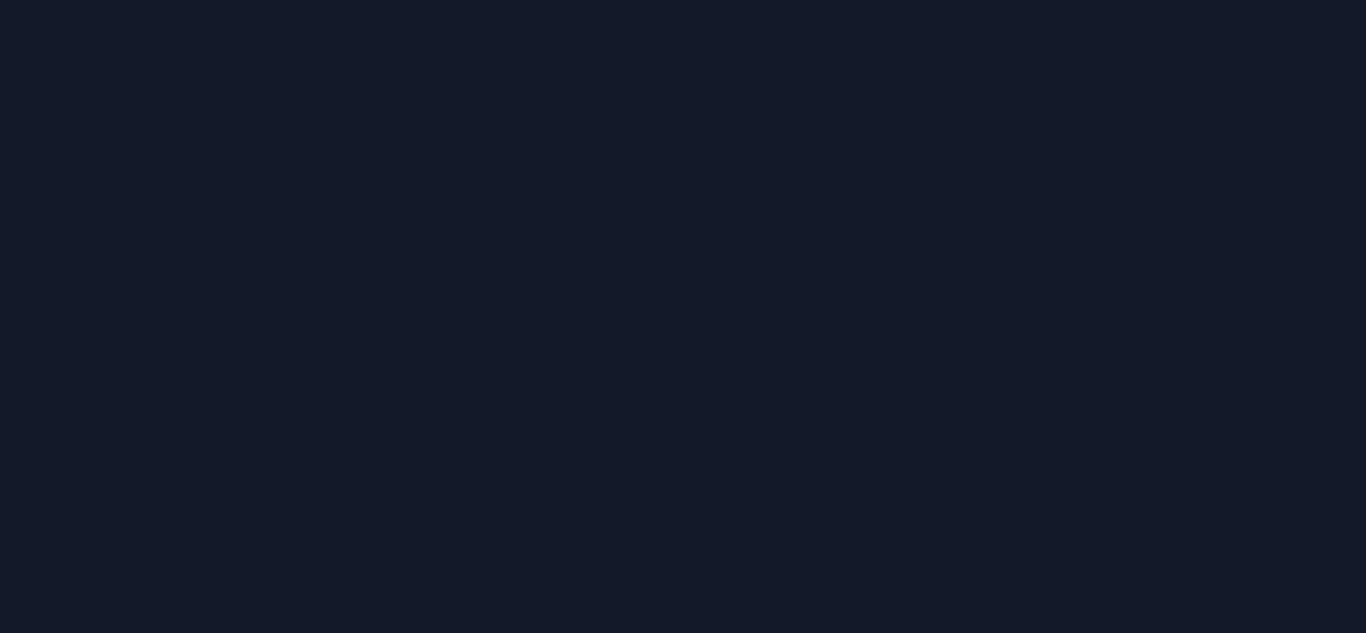 scroll, scrollTop: 0, scrollLeft: 0, axis: both 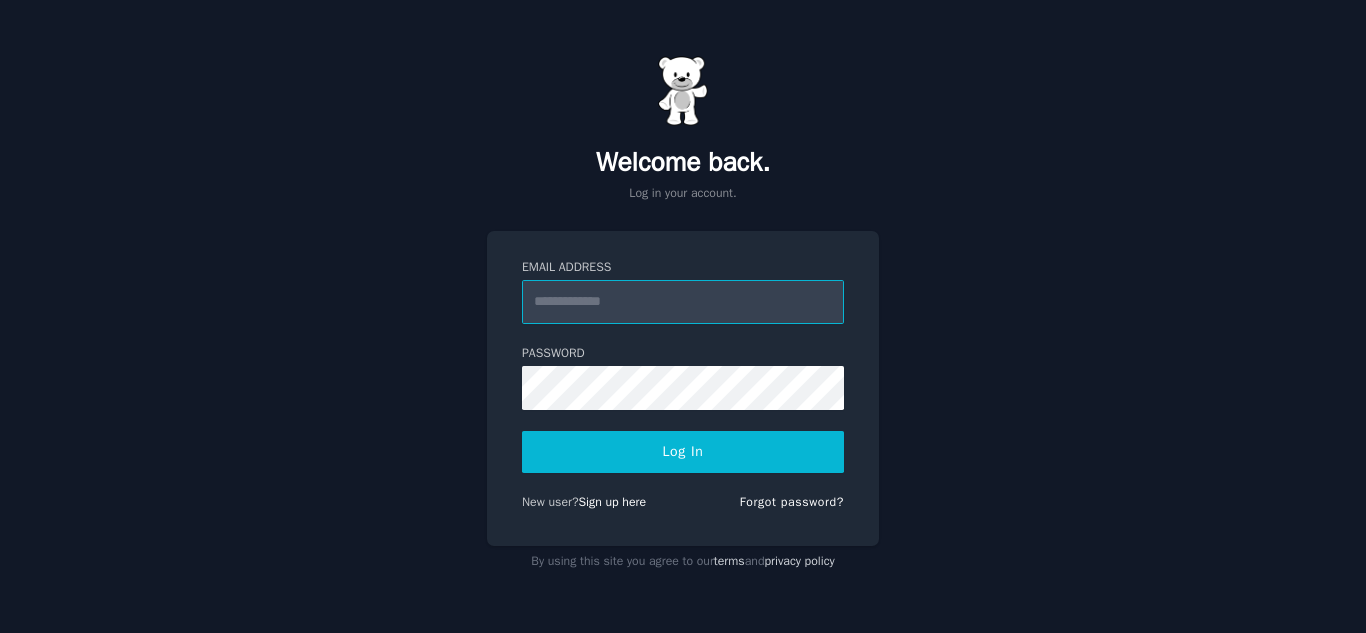 click on "Email Address" at bounding box center (683, 302) 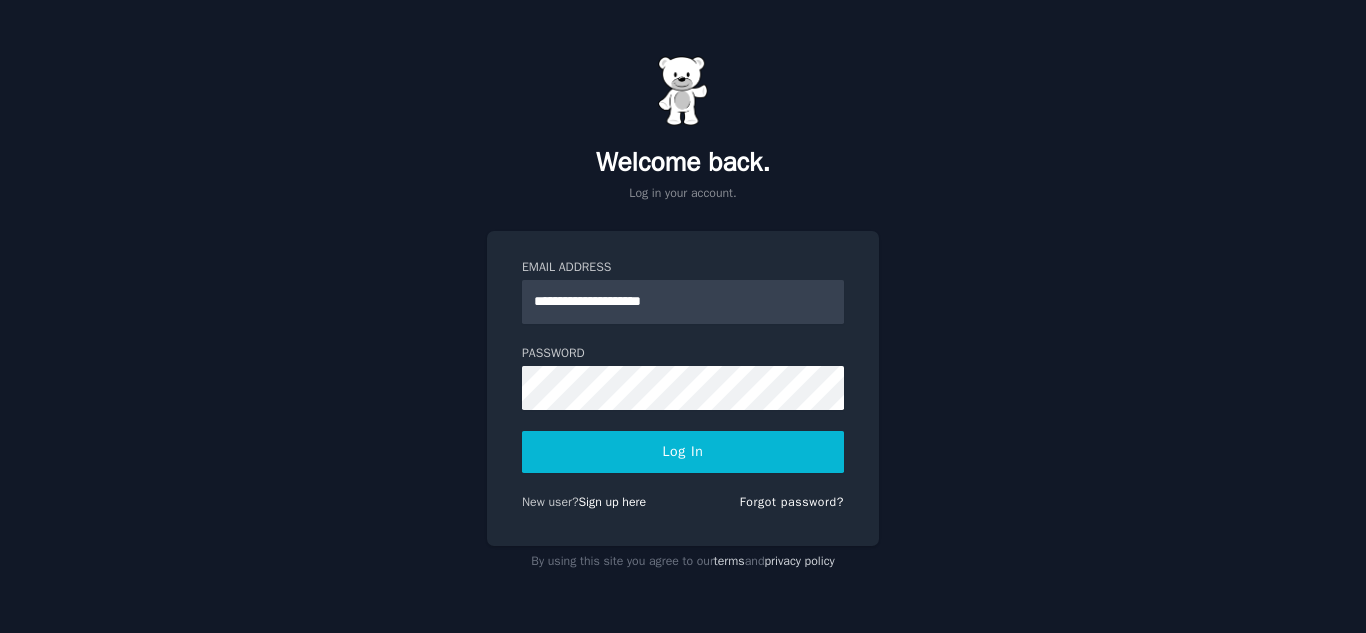 click on "Log In" at bounding box center (683, 452) 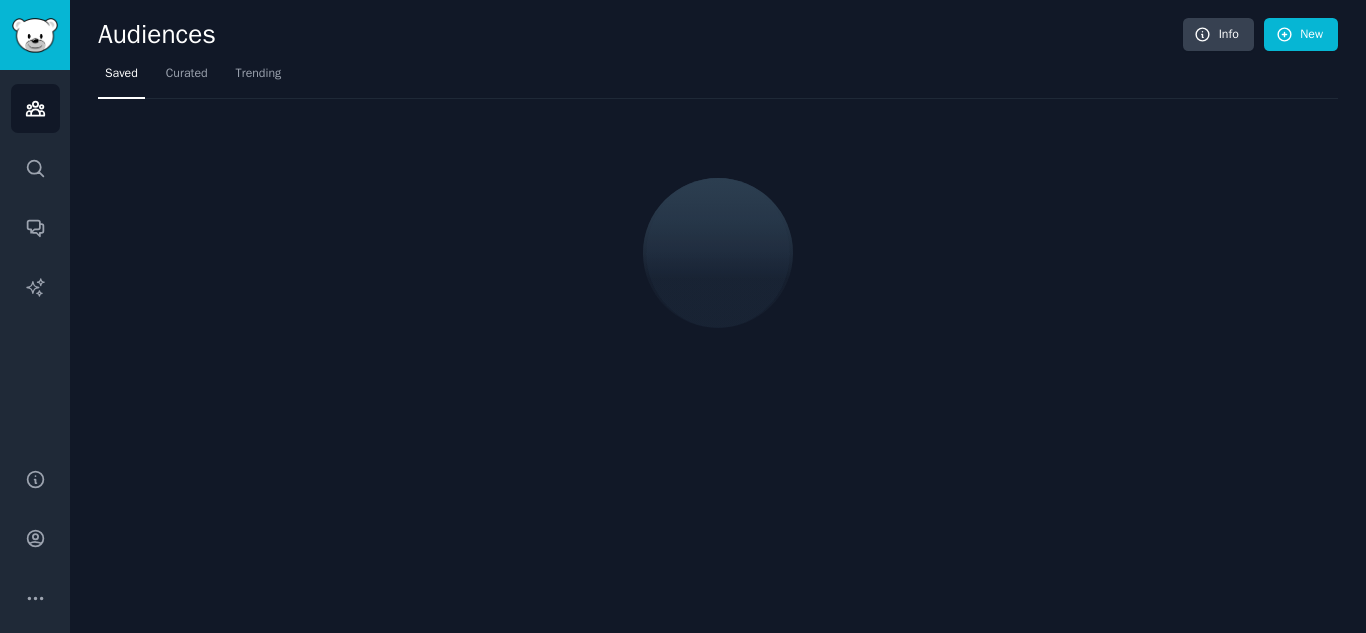 scroll, scrollTop: 0, scrollLeft: 0, axis: both 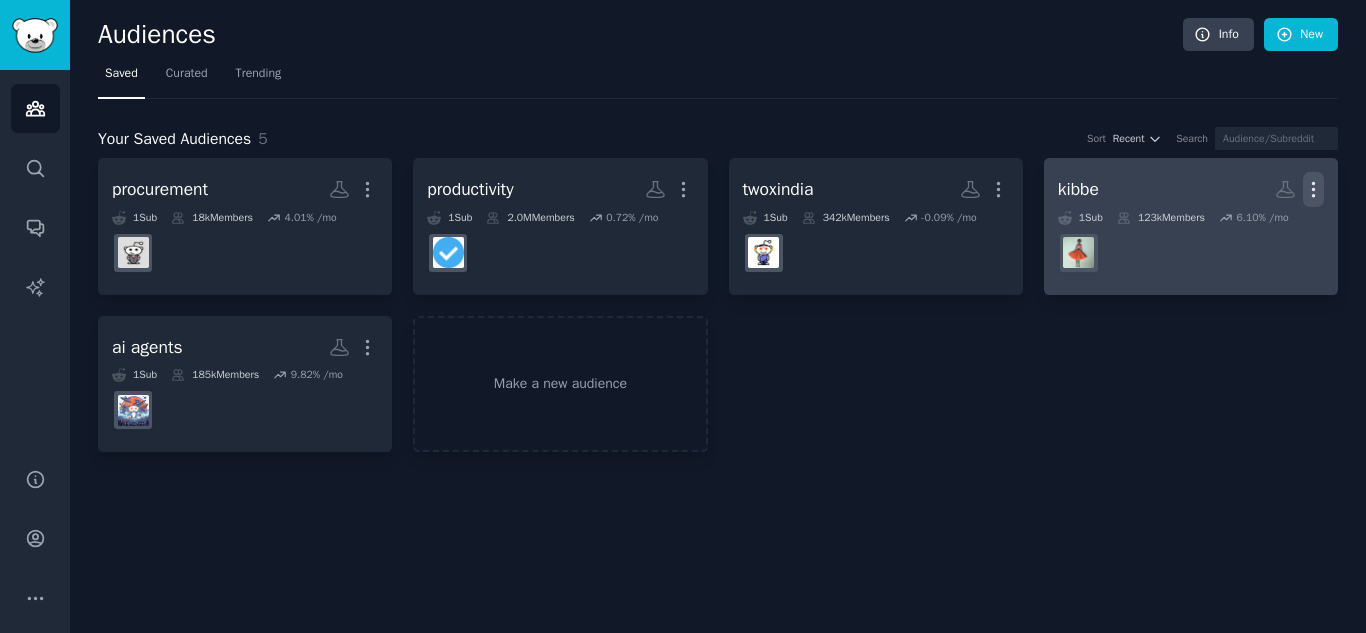 click 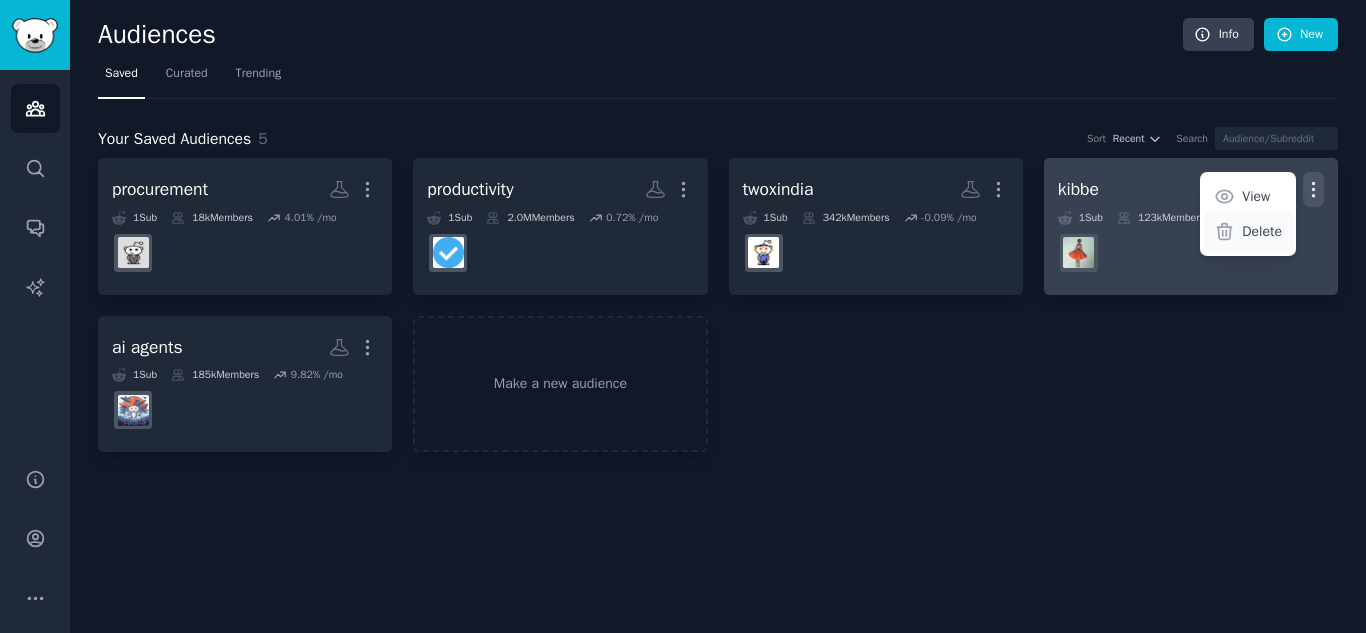 click on "Delete" at bounding box center [1262, 231] 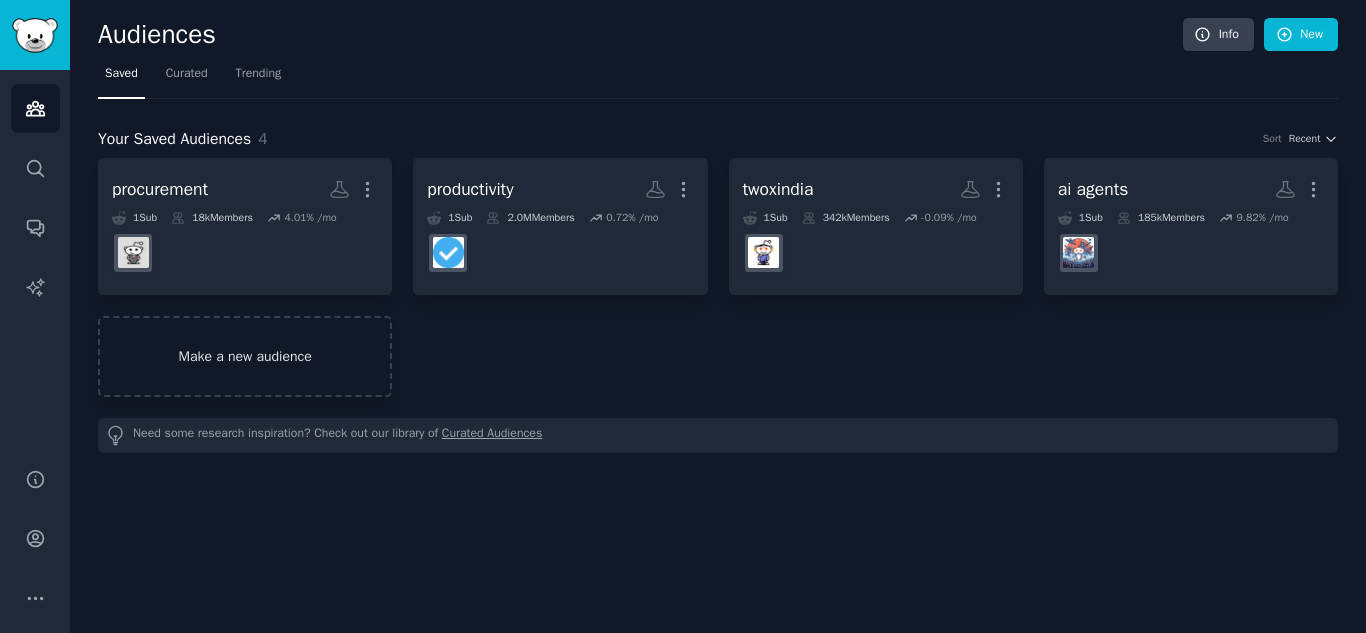 click on "Make a new audience" at bounding box center [245, 356] 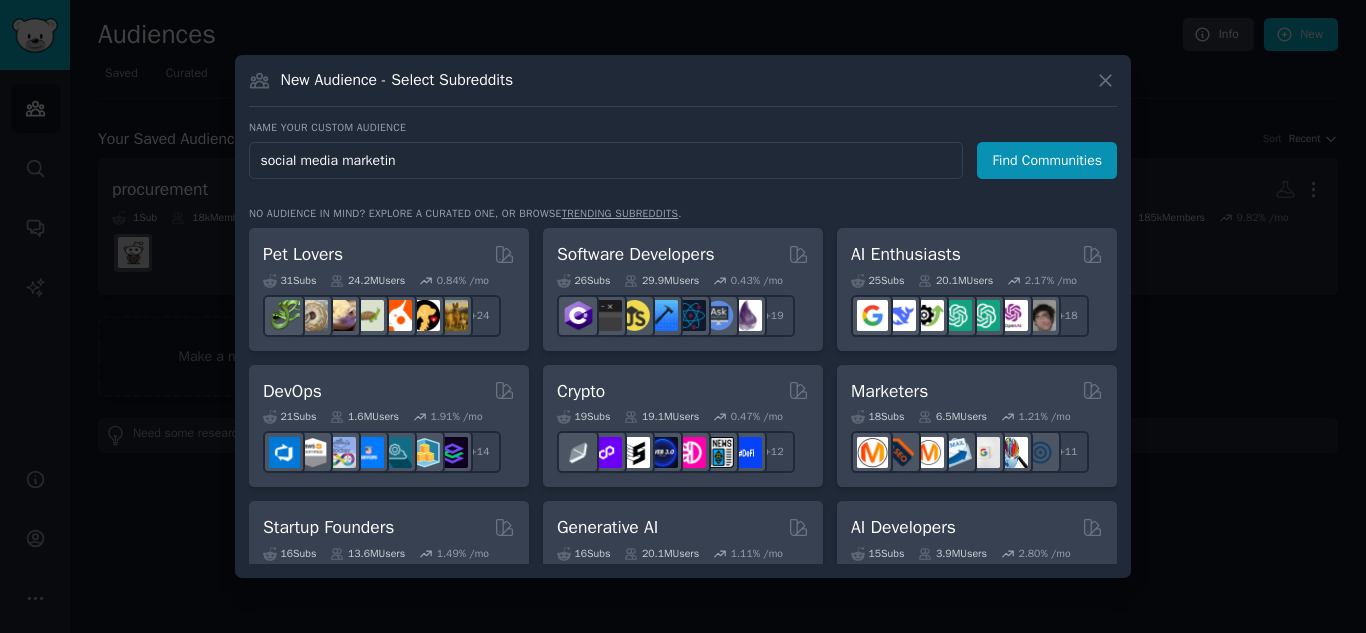 type on "social media marketing" 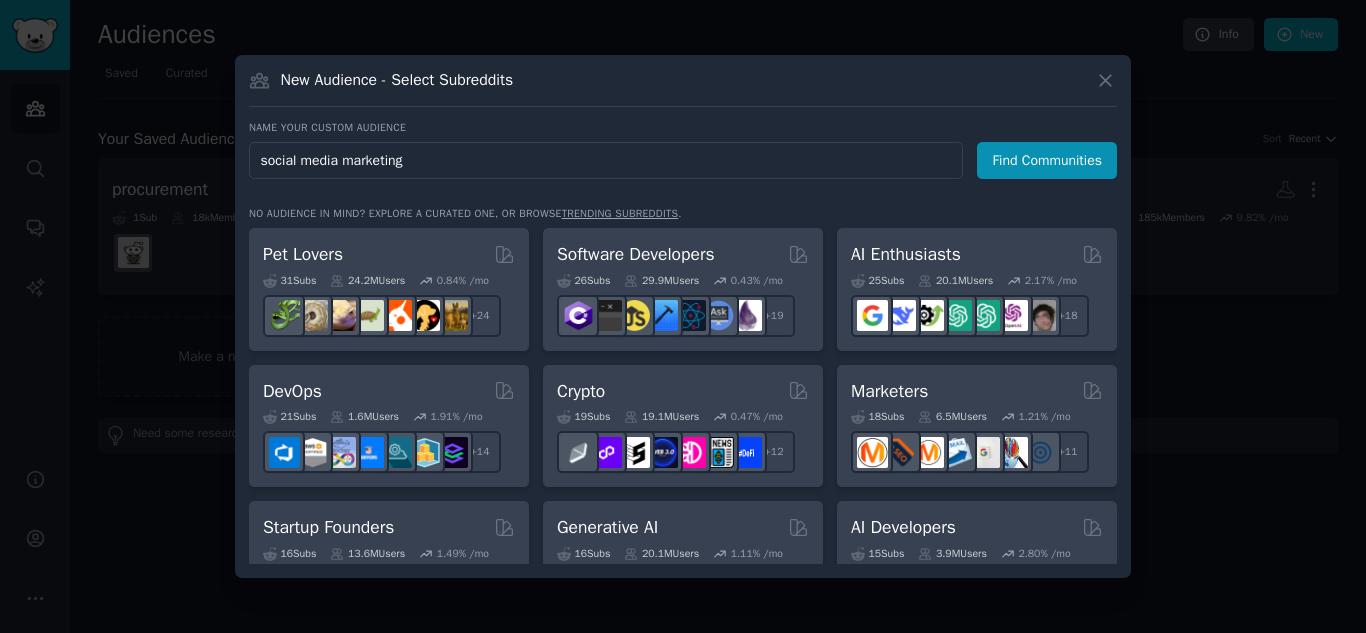 click on "Find Communities" at bounding box center [1047, 160] 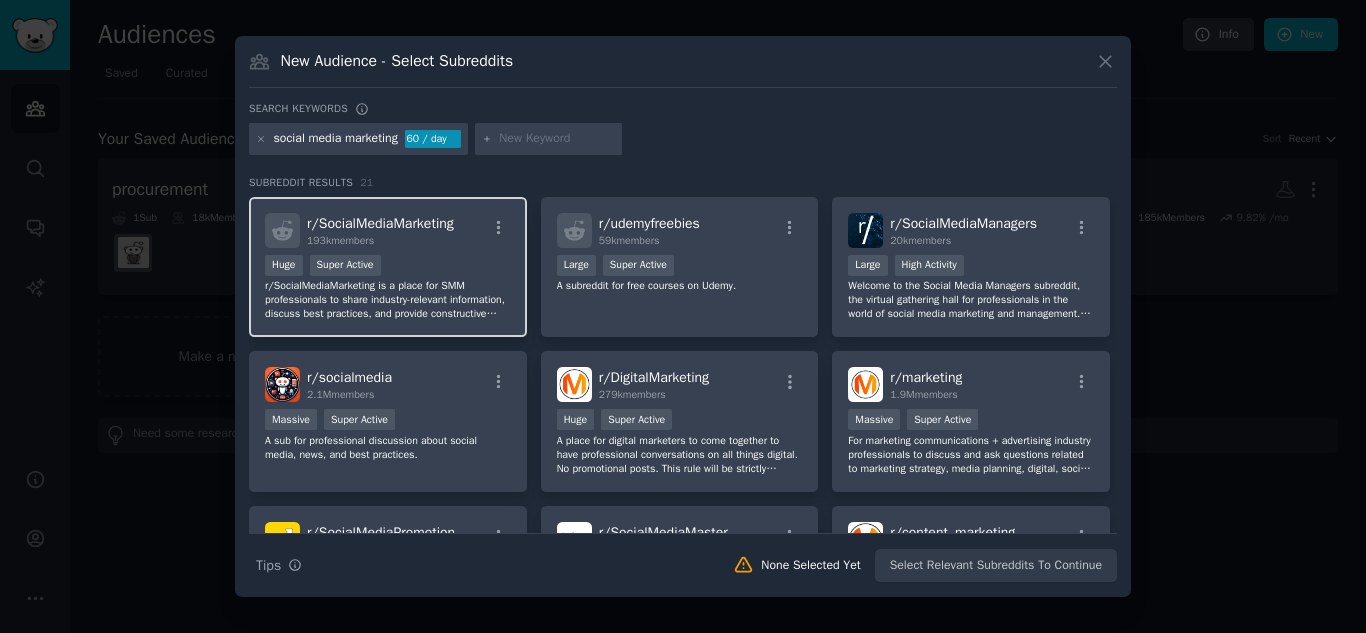 click on "r/SocialMediaMarketing is a place for SMM professionals to share industry-relevant information, discuss best practices, and provide constructive critique." at bounding box center (388, 300) 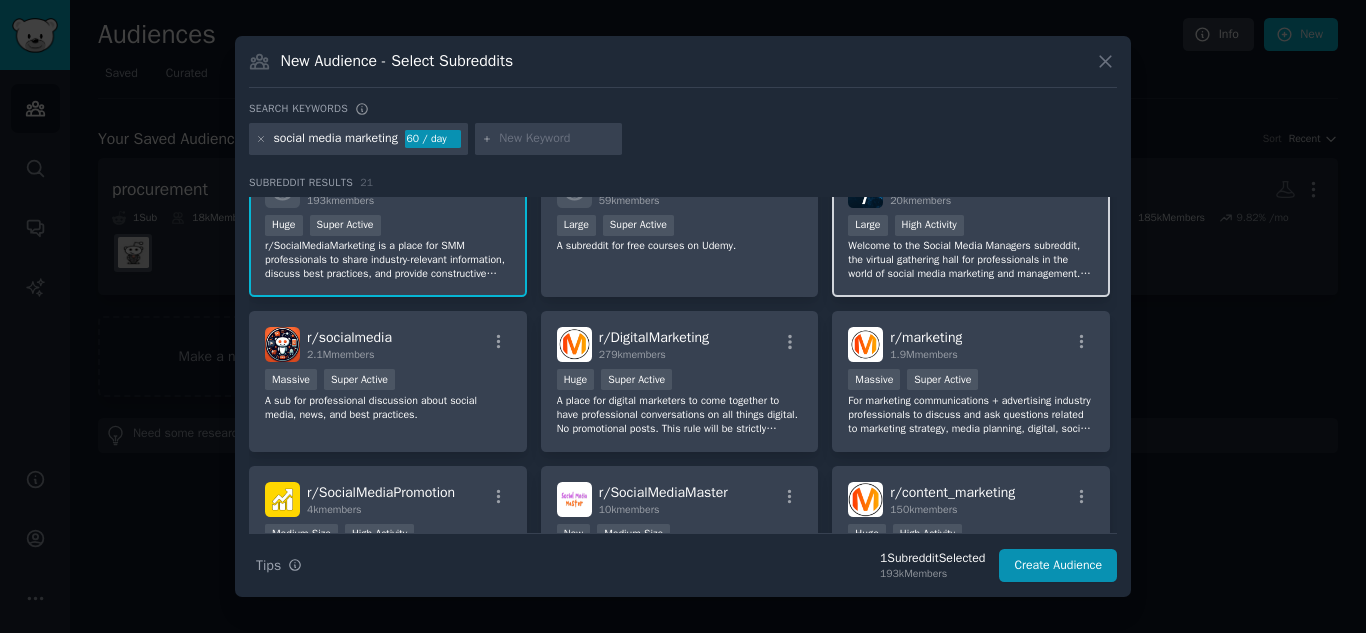 scroll, scrollTop: 60, scrollLeft: 0, axis: vertical 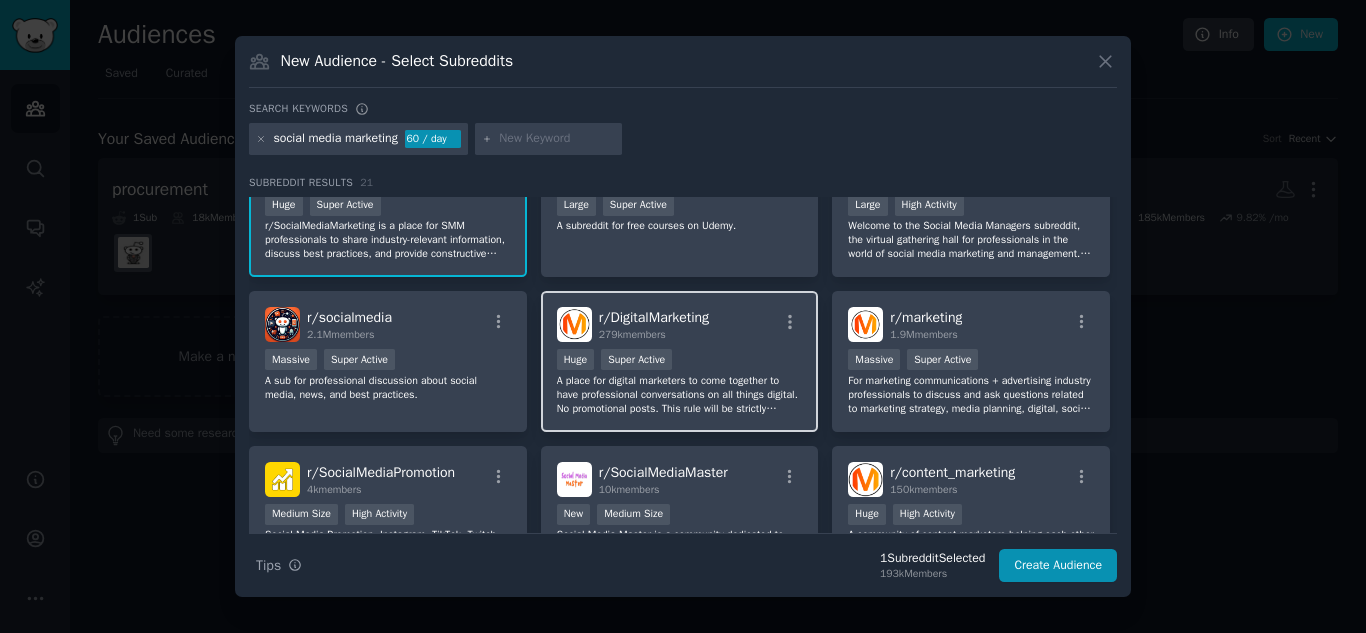 click on "A place for digital marketers to come together to have professional conversations on all things digital.
No promotional posts. This rule will be strictly enforced." at bounding box center (680, 395) 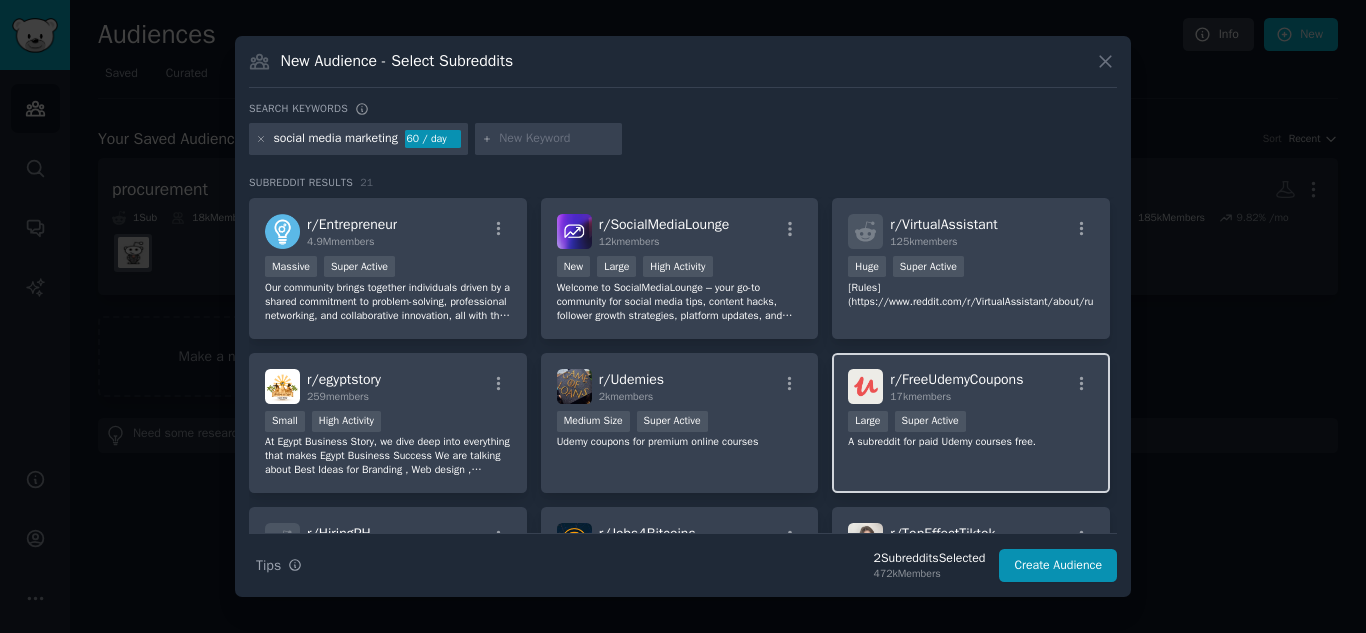 scroll, scrollTop: 482, scrollLeft: 0, axis: vertical 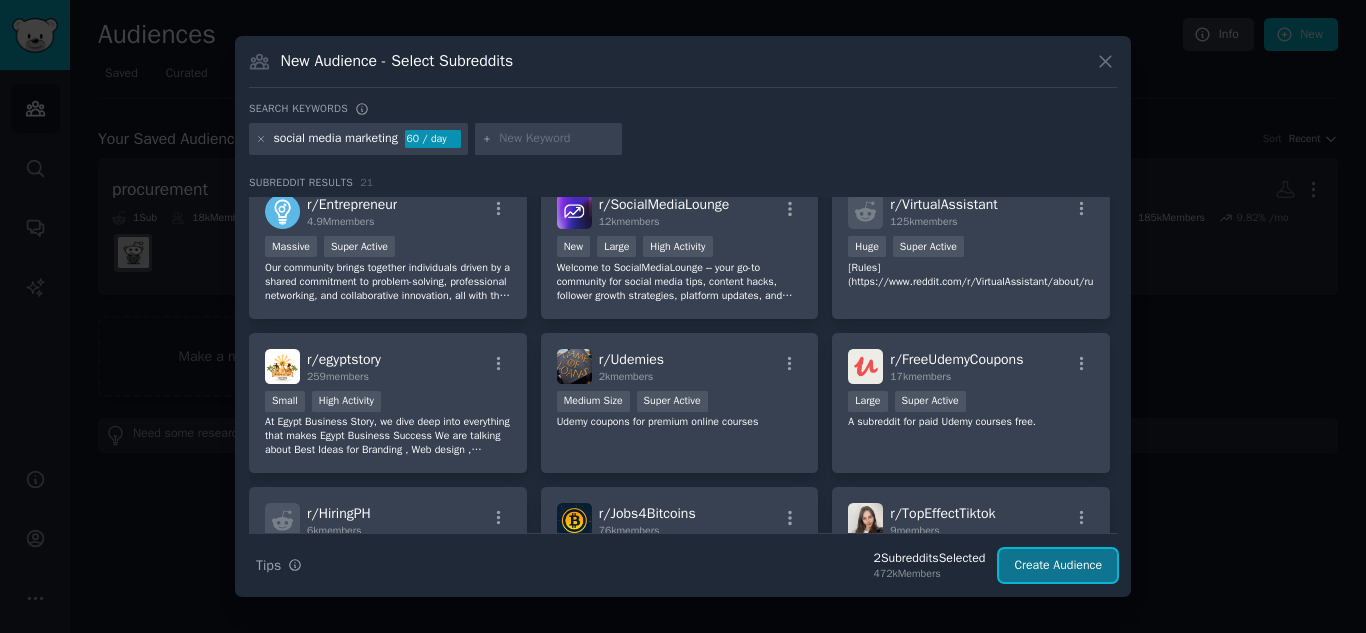 click on "Create Audience" at bounding box center (1058, 566) 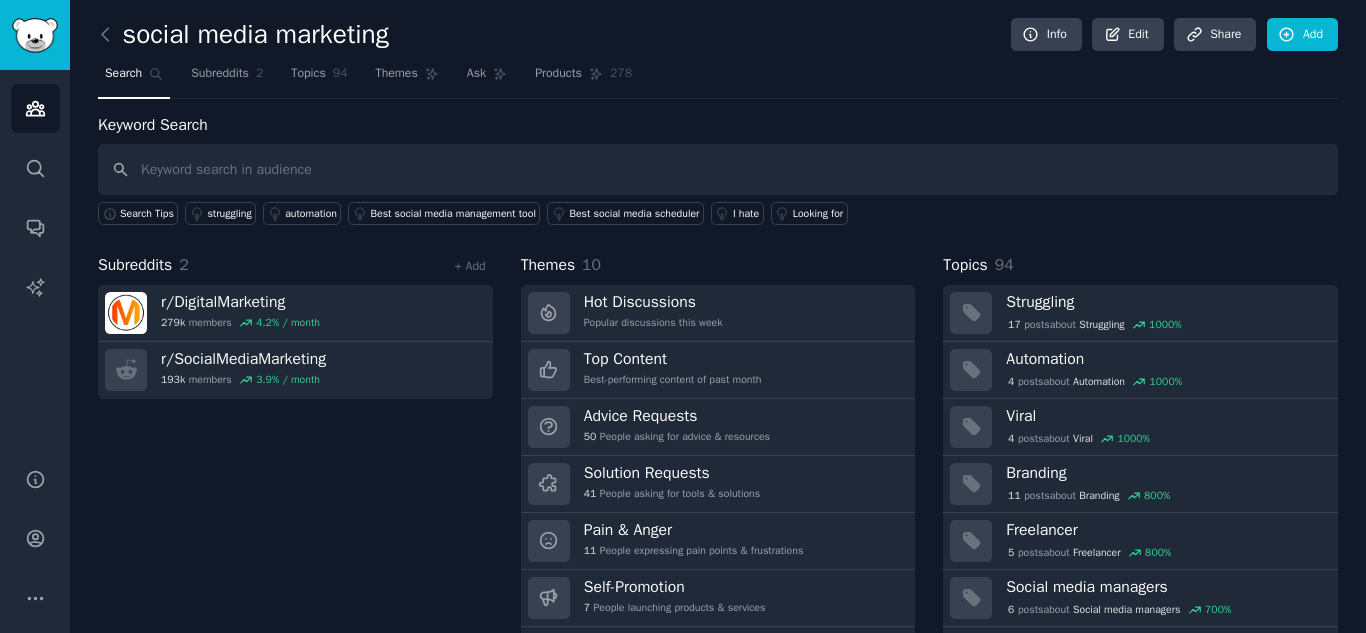 click on "Subreddits 2 + Add r/ DigitalMarketing 279k members 4.2 % / month r/ SocialMediaMarketing 193k members 3.9 % / month" at bounding box center (295, 457) 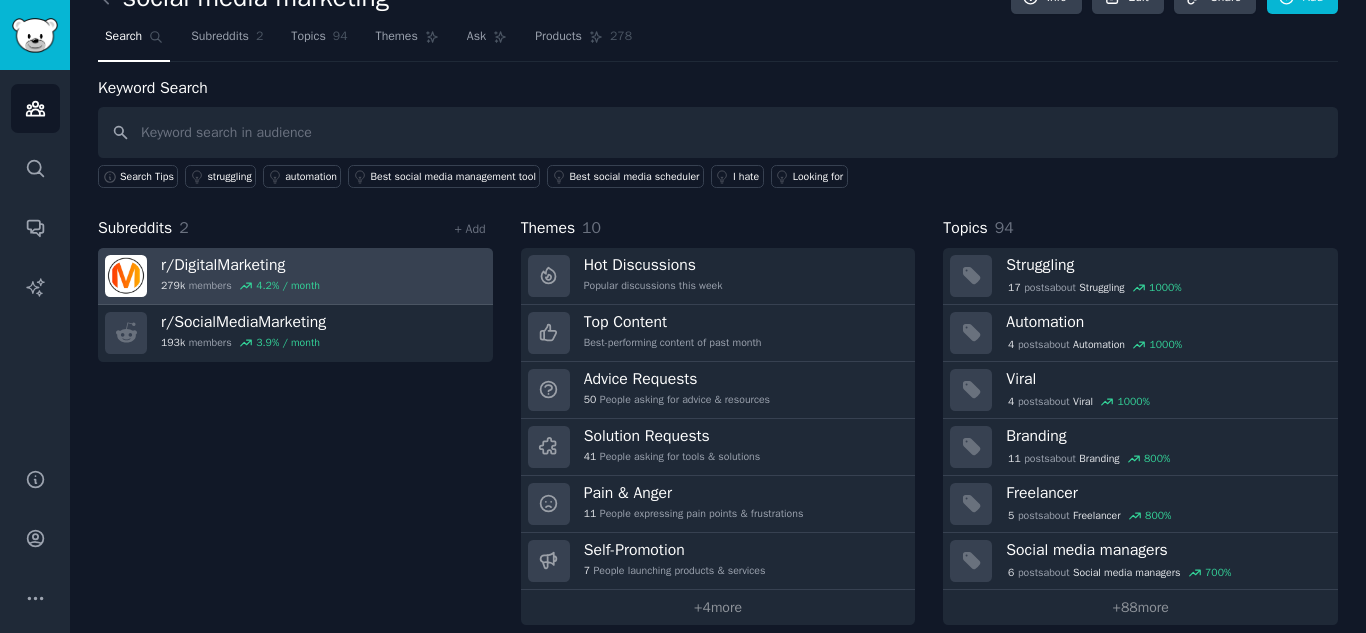 scroll, scrollTop: 57, scrollLeft: 0, axis: vertical 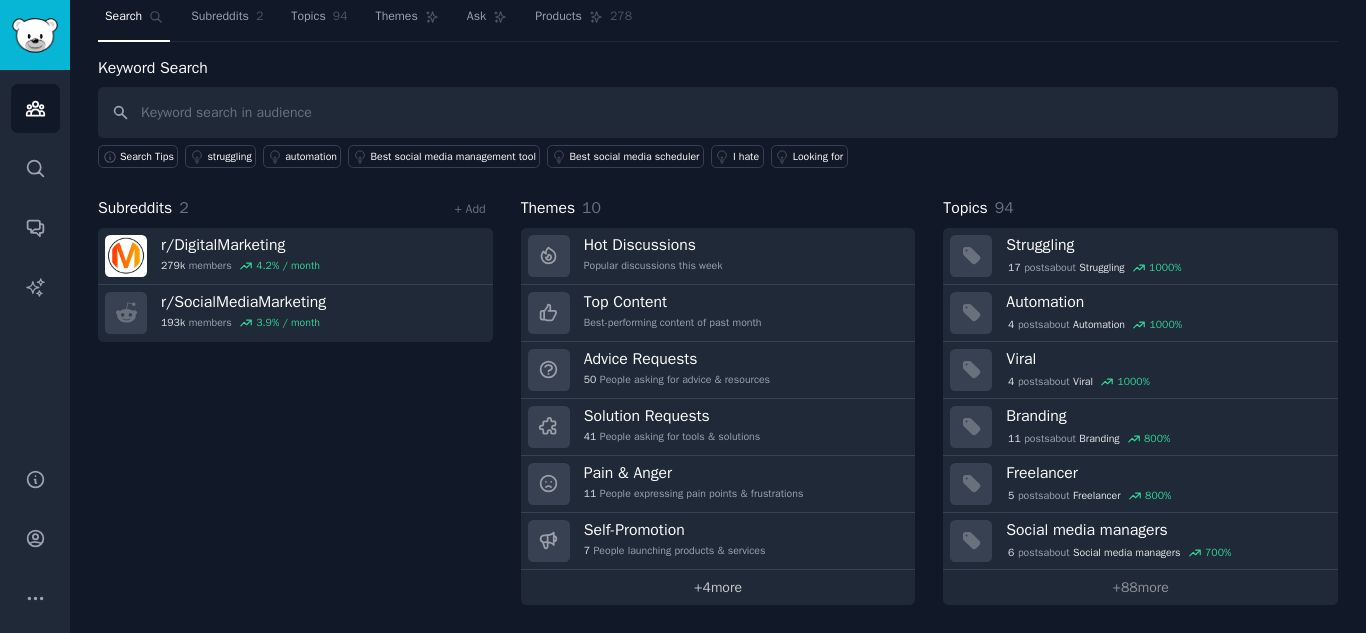 click on "+  4  more" at bounding box center (718, 587) 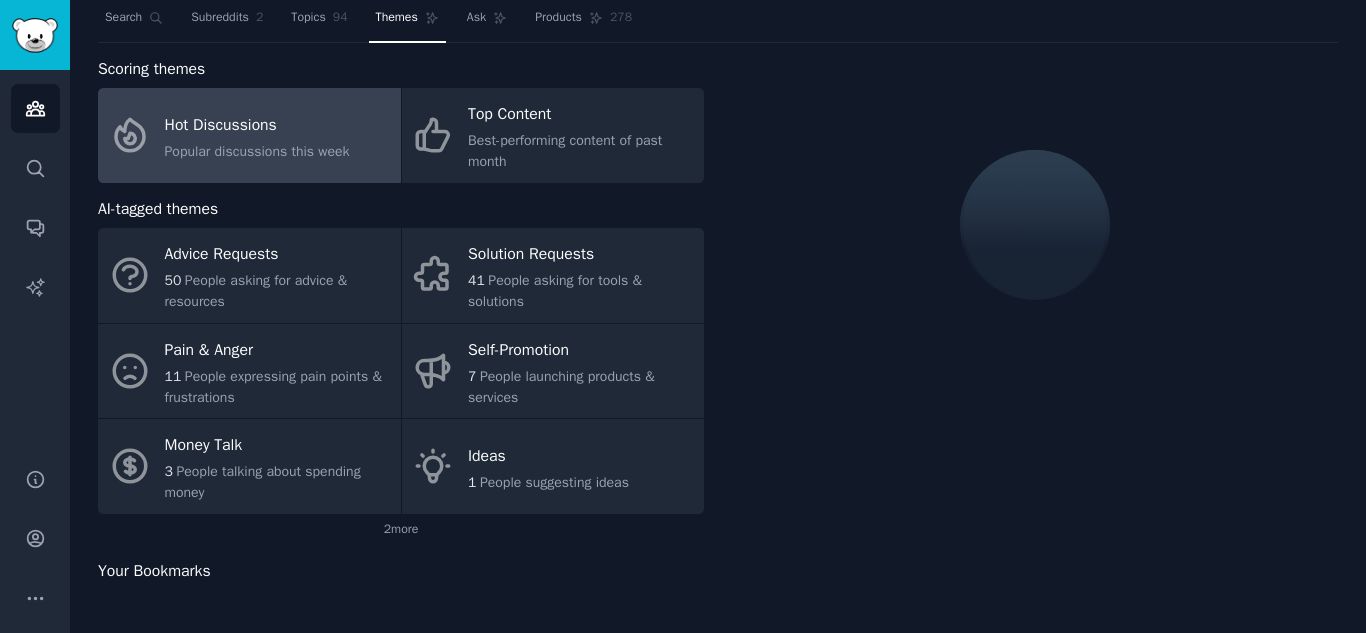 scroll, scrollTop: 57, scrollLeft: 0, axis: vertical 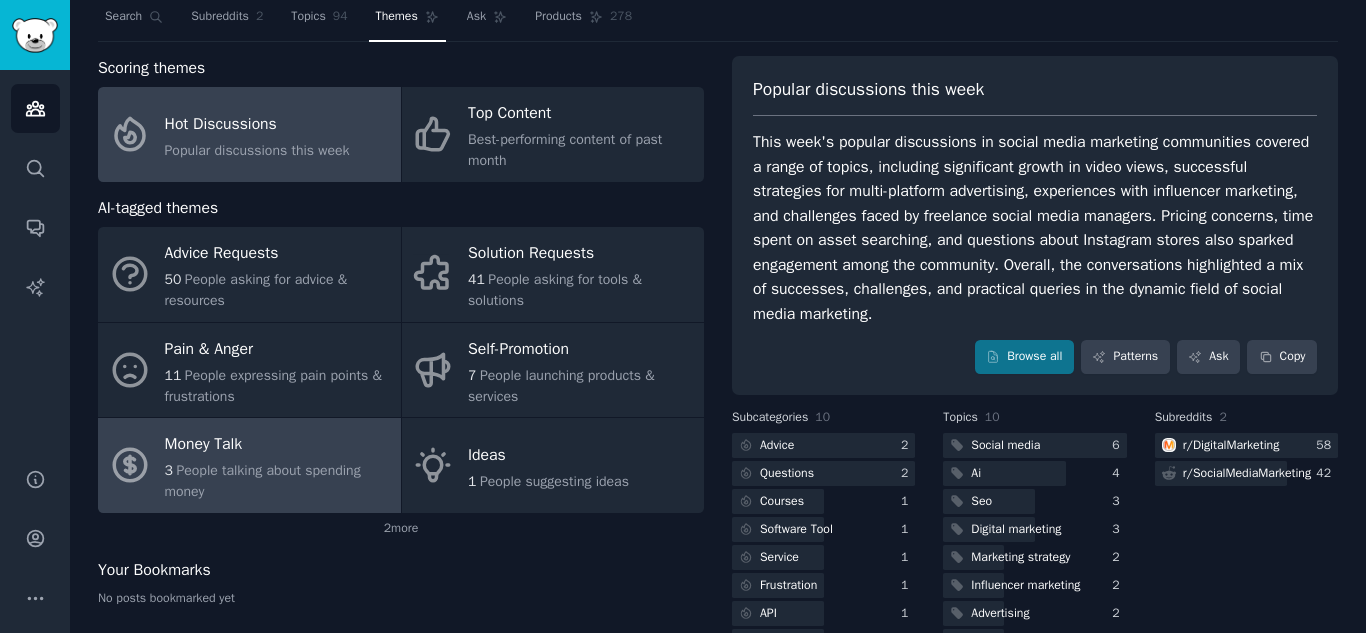 click on "People talking about spending money" at bounding box center (263, 481) 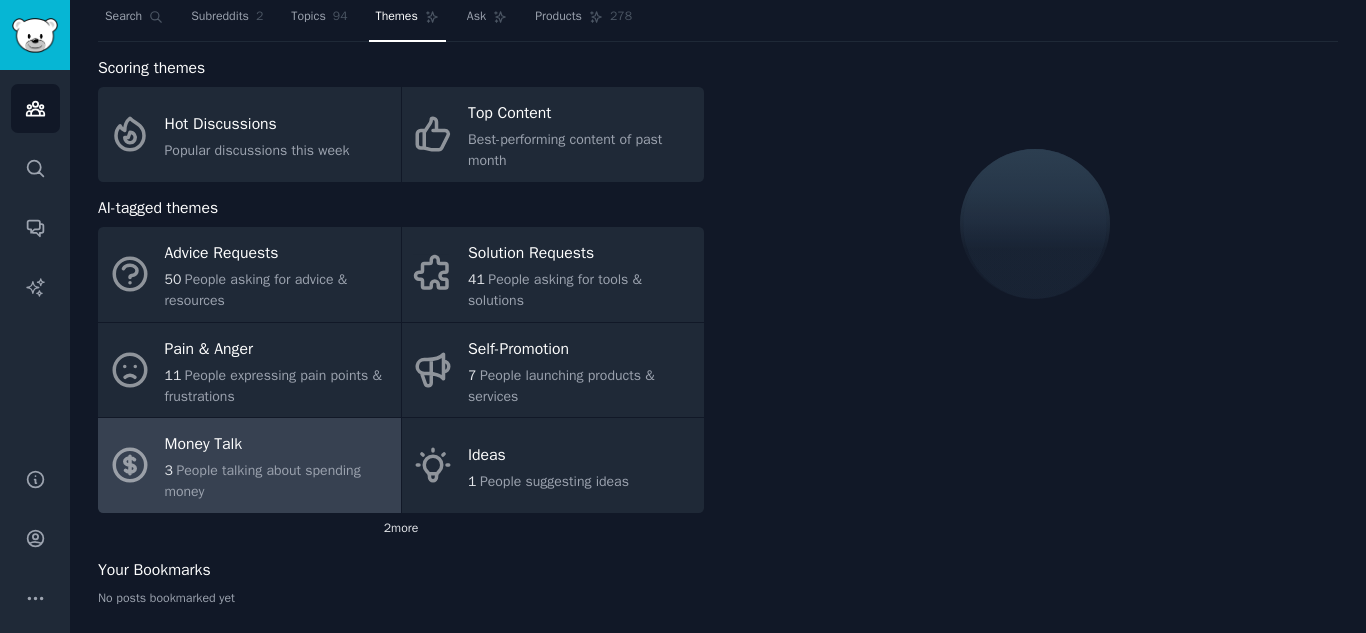 click on "2  more" 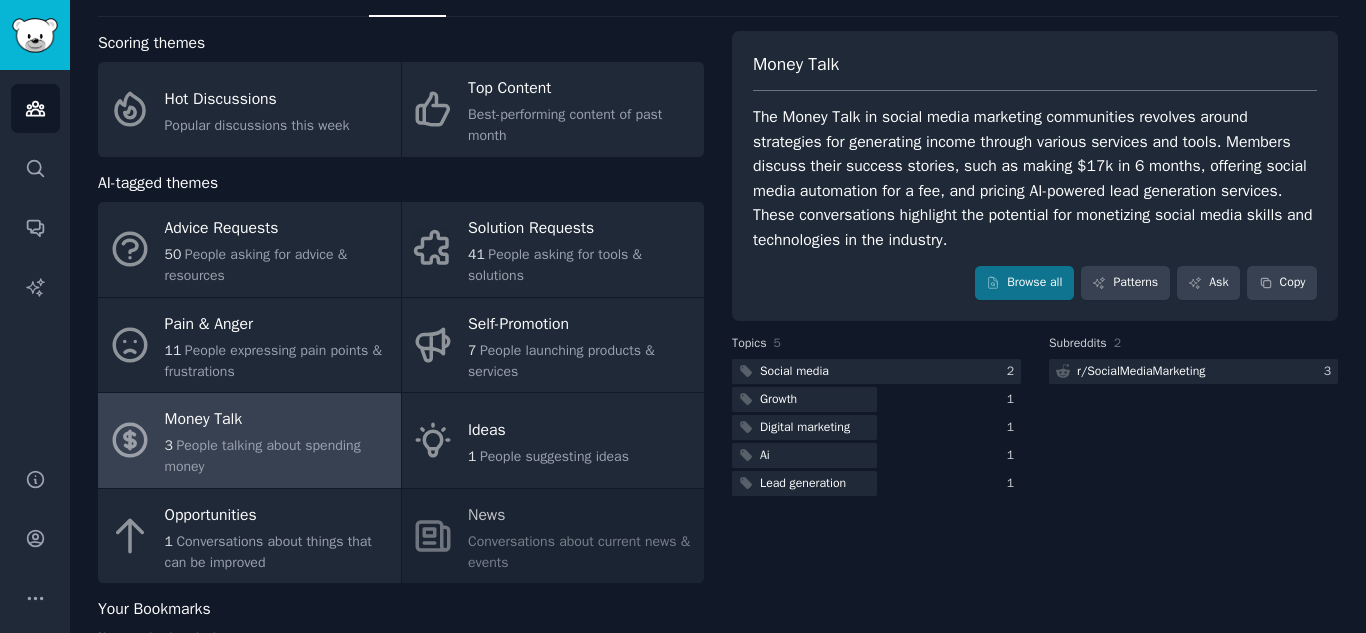 scroll, scrollTop: 88, scrollLeft: 0, axis: vertical 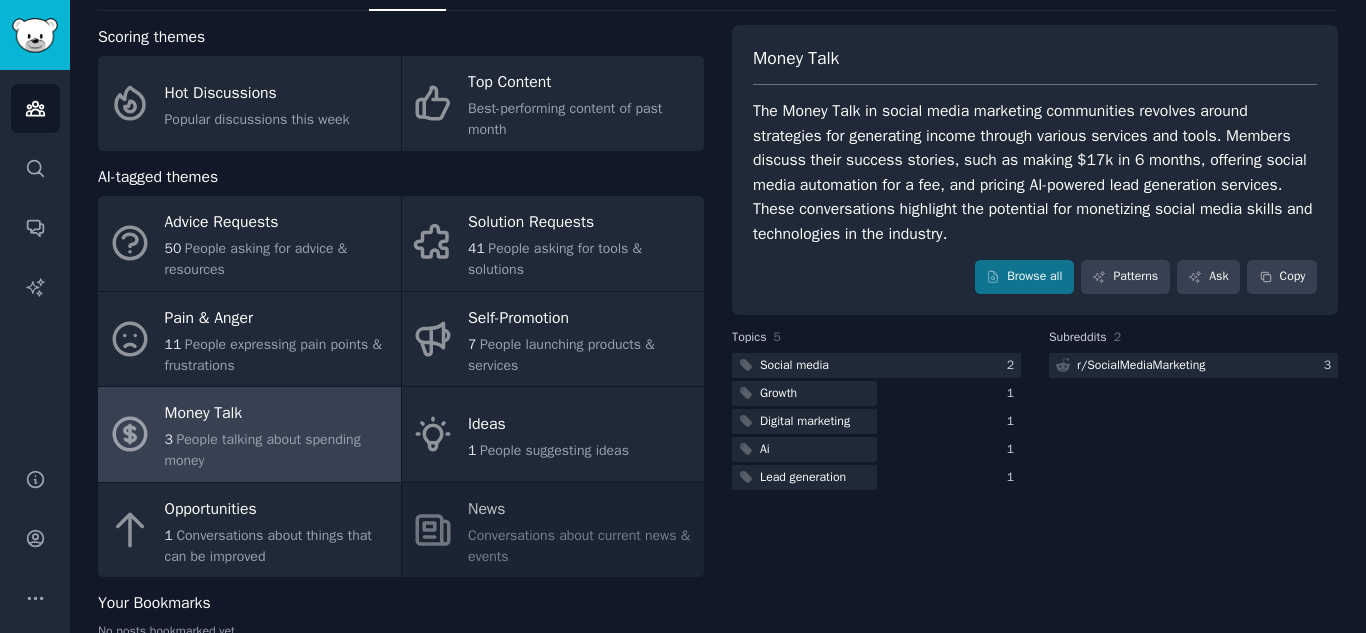 click on "The Money Talk in social media marketing communities revolves around strategies for generating income through various services and tools. Members discuss their success stories, such as making $17k in 6 months, offering social media automation for a fee, and pricing AI-powered lead generation services. These conversations highlight the potential for monetizing social media skills and technologies in the industry." at bounding box center [1035, 172] 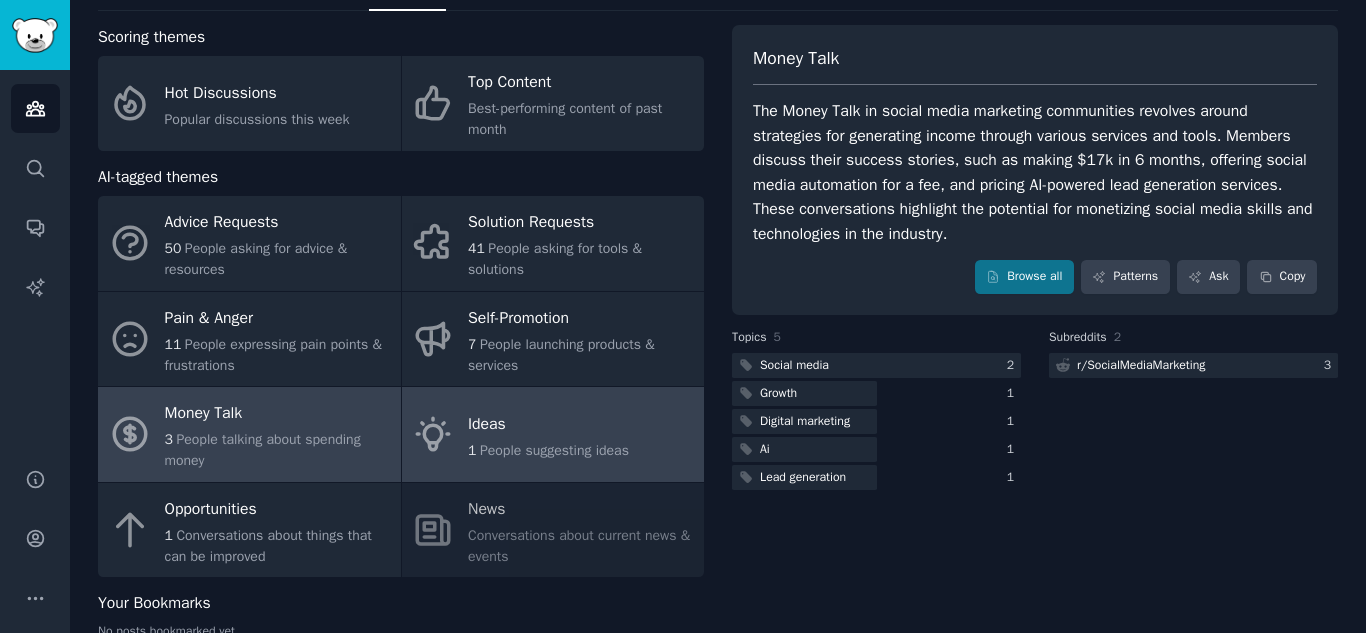 click on "People suggesting ideas" at bounding box center (554, 450) 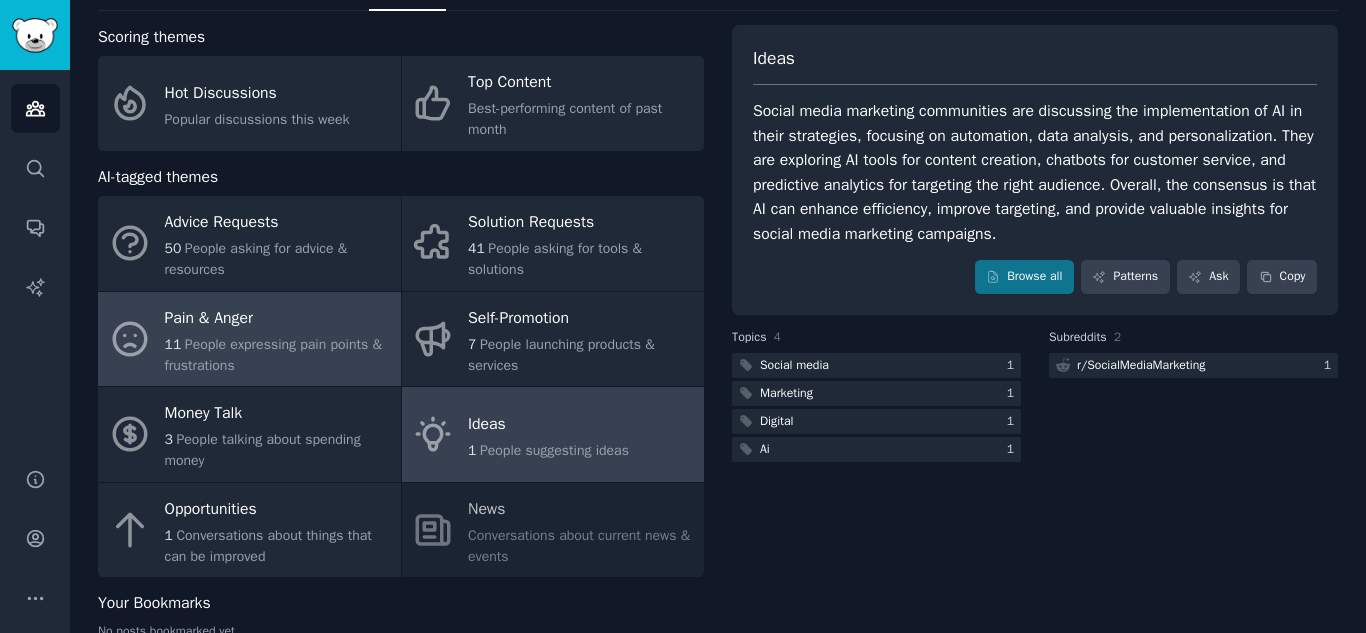 click on "People expressing pain points & frustrations" at bounding box center (273, 355) 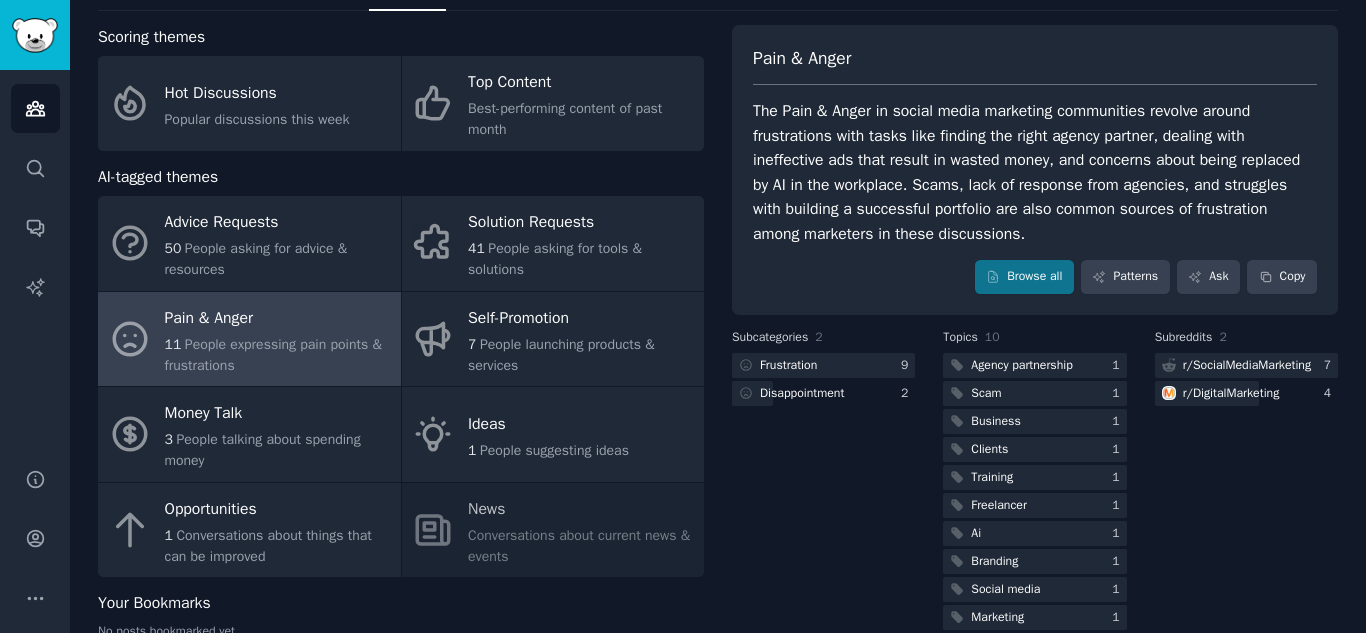 click on "The Pain & Anger in social media marketing communities revolve around frustrations with tasks like finding the right agency partner, dealing with ineffective ads that result in wasted money, and concerns about being replaced by AI in the workplace. Scams, lack of response from agencies, and struggles with building a successful portfolio are also common sources of frustration among marketers in these discussions." at bounding box center [1035, 172] 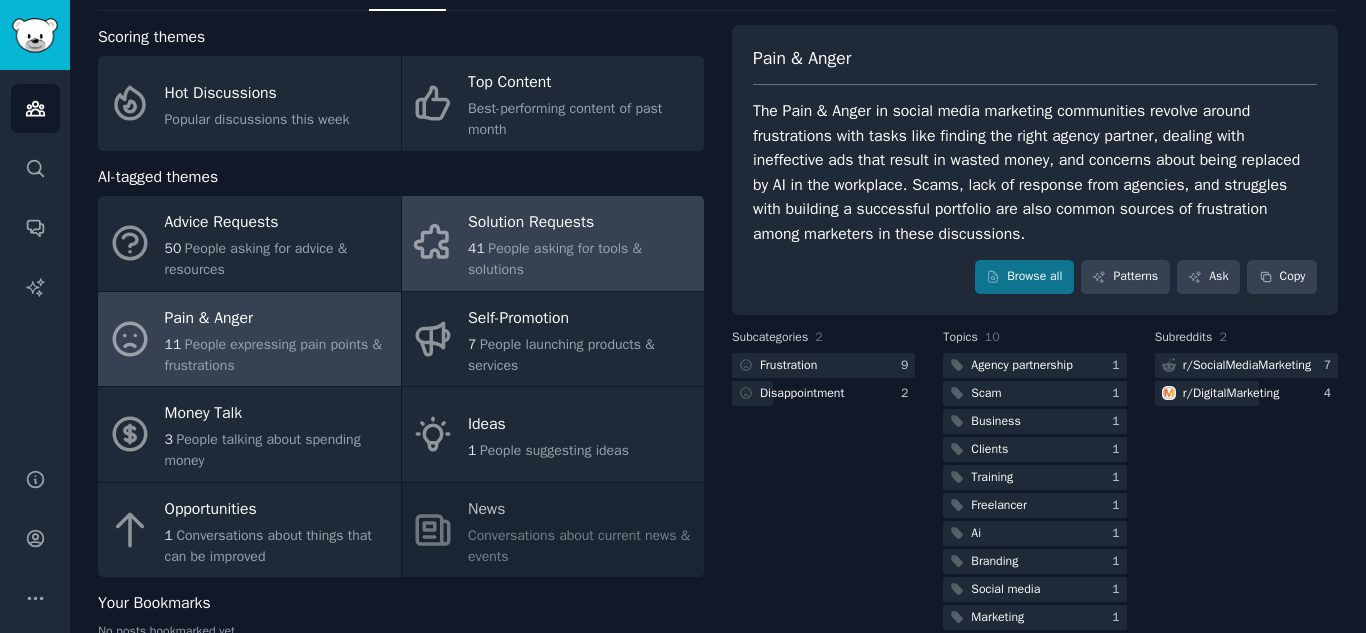 click on "Solution Requests 41 People asking for tools & solutions" at bounding box center (553, 243) 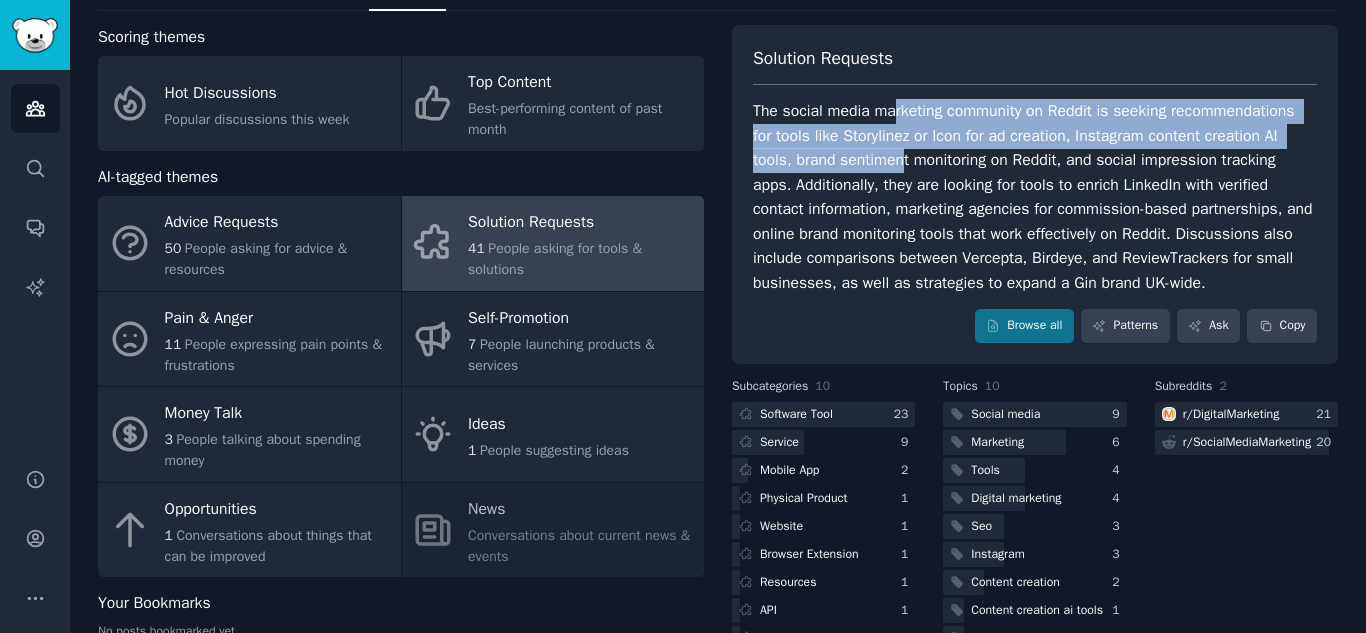 drag, startPoint x: 895, startPoint y: 120, endPoint x: 900, endPoint y: 166, distance: 46.270943 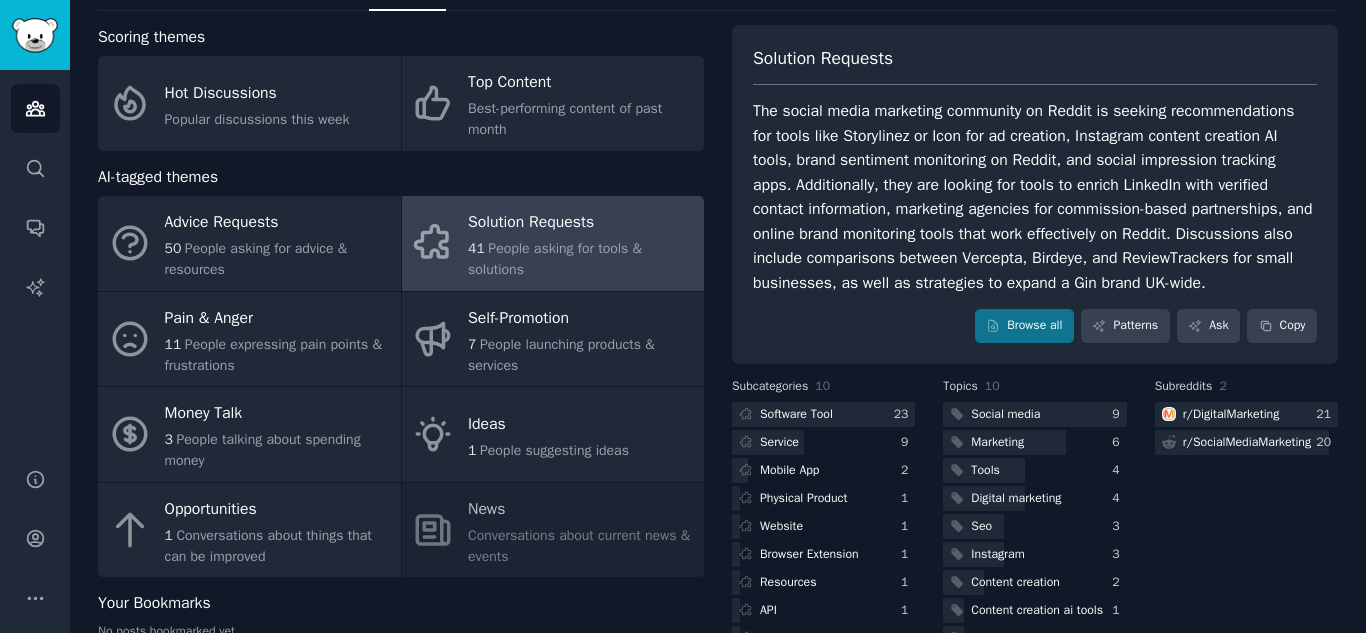 click on "The social media marketing community on Reddit is seeking recommendations for tools like Storylinez or Icon for ad creation, Instagram content creation AI tools, brand sentiment monitoring on Reddit, and social impression tracking apps. Additionally, they are looking for tools to enrich LinkedIn with verified contact information, marketing agencies for commission-based partnerships, and online brand monitoring tools that work effectively on Reddit. Discussions also include comparisons between Vercepta, Birdeye, and ReviewTrackers for small businesses, as well as strategies to expand a Gin brand UK-wide." at bounding box center [1035, 197] 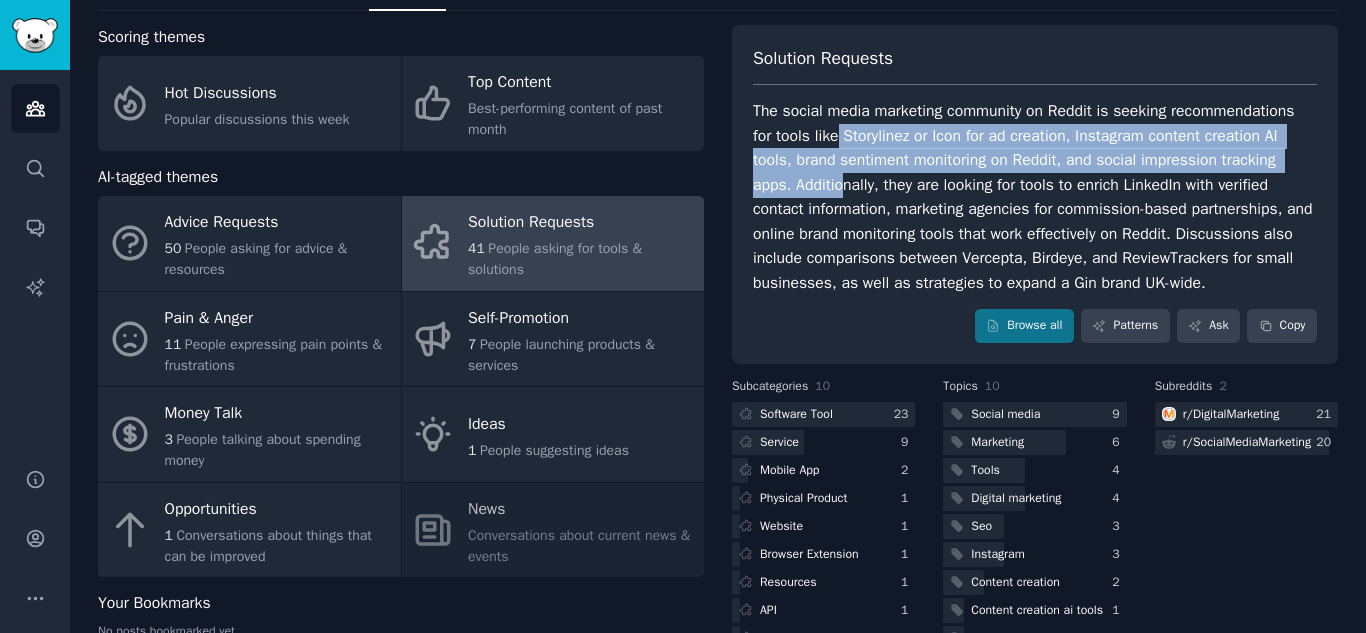 drag, startPoint x: 834, startPoint y: 141, endPoint x: 845, endPoint y: 187, distance: 47.296936 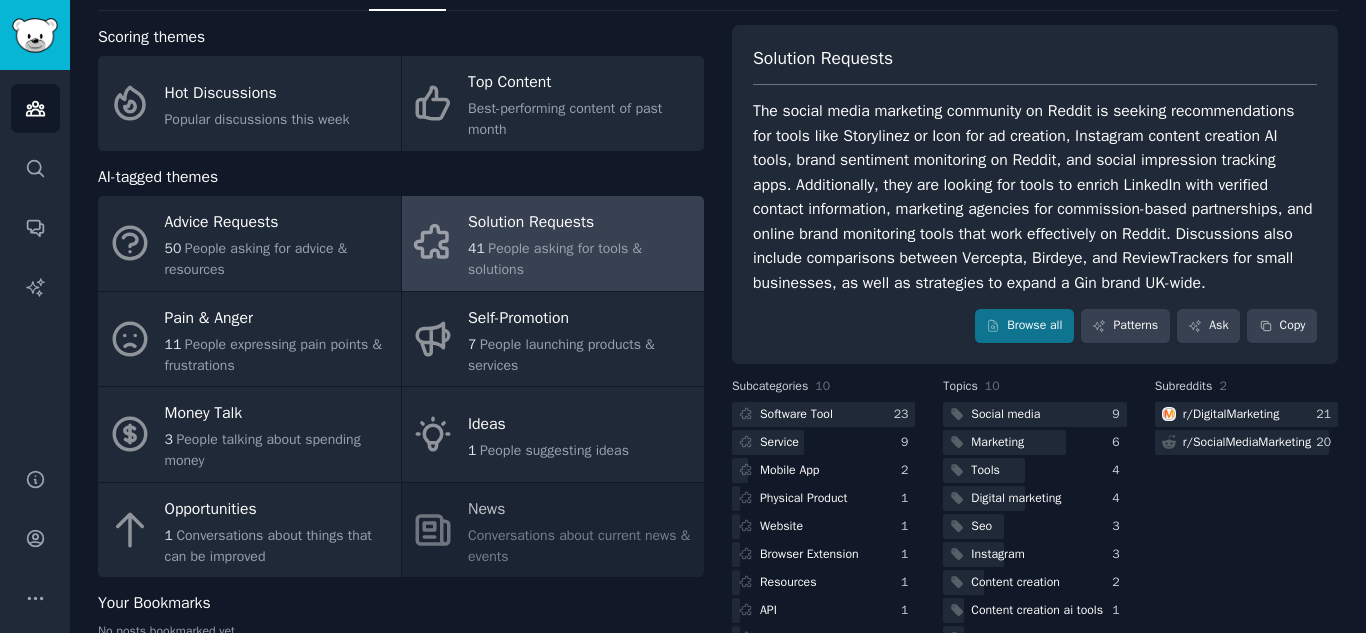click on "The social media marketing community on Reddit is seeking recommendations for tools like Storylinez or Icon for ad creation, Instagram content creation AI tools, brand sentiment monitoring on Reddit, and social impression tracking apps. Additionally, they are looking for tools to enrich LinkedIn with verified contact information, marketing agencies for commission-based partnerships, and online brand monitoring tools that work effectively on Reddit. Discussions also include comparisons between Vercepta, Birdeye, and ReviewTrackers for small businesses, as well as strategies to expand a Gin brand UK-wide." at bounding box center [1035, 197] 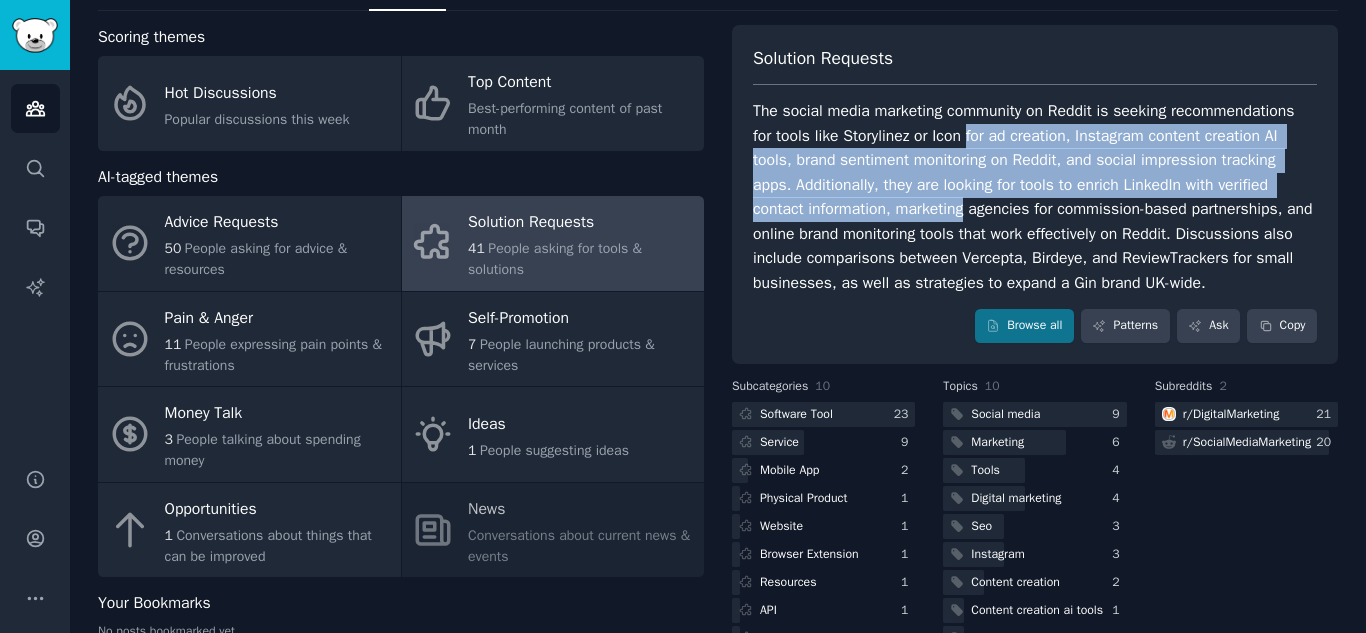 drag, startPoint x: 965, startPoint y: 147, endPoint x: 965, endPoint y: 208, distance: 61 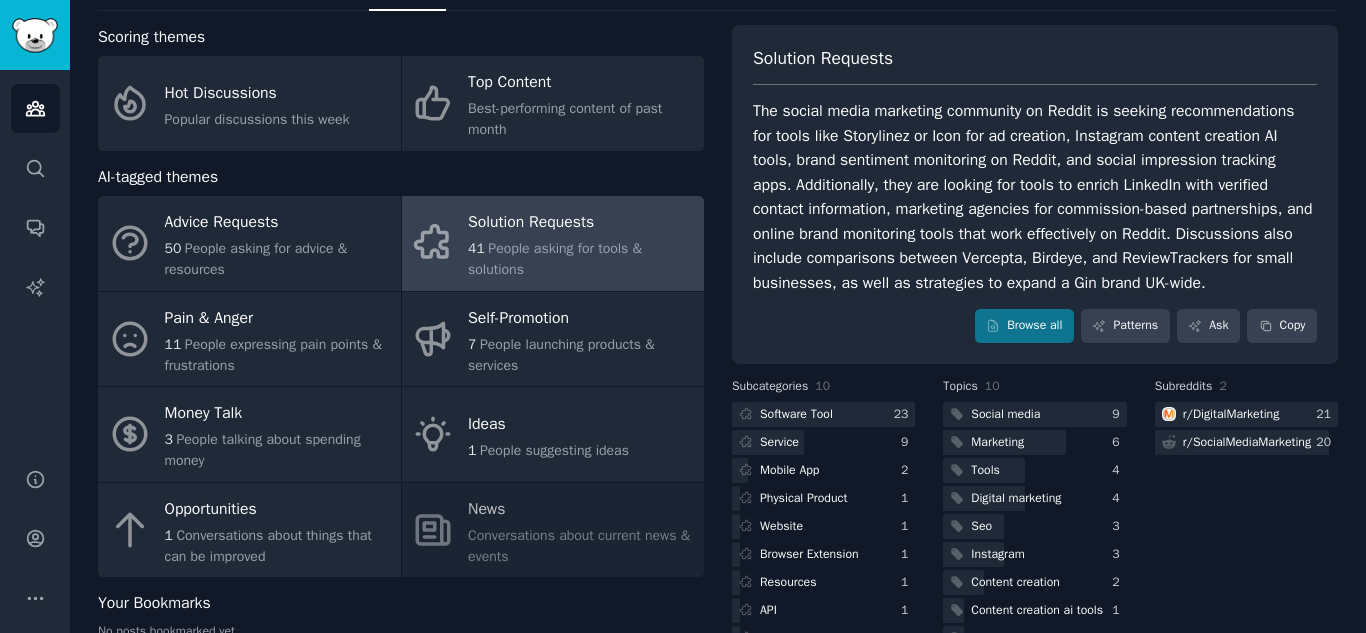click on "The social media marketing community on Reddit is seeking recommendations for tools like Storylinez or Icon for ad creation, Instagram content creation AI tools, brand sentiment monitoring on Reddit, and social impression tracking apps. Additionally, they are looking for tools to enrich LinkedIn with verified contact information, marketing agencies for commission-based partnerships, and online brand monitoring tools that work effectively on Reddit. Discussions also include comparisons between Vercepta, Birdeye, and ReviewTrackers for small businesses, as well as strategies to expand a Gin brand UK-wide." at bounding box center [1035, 197] 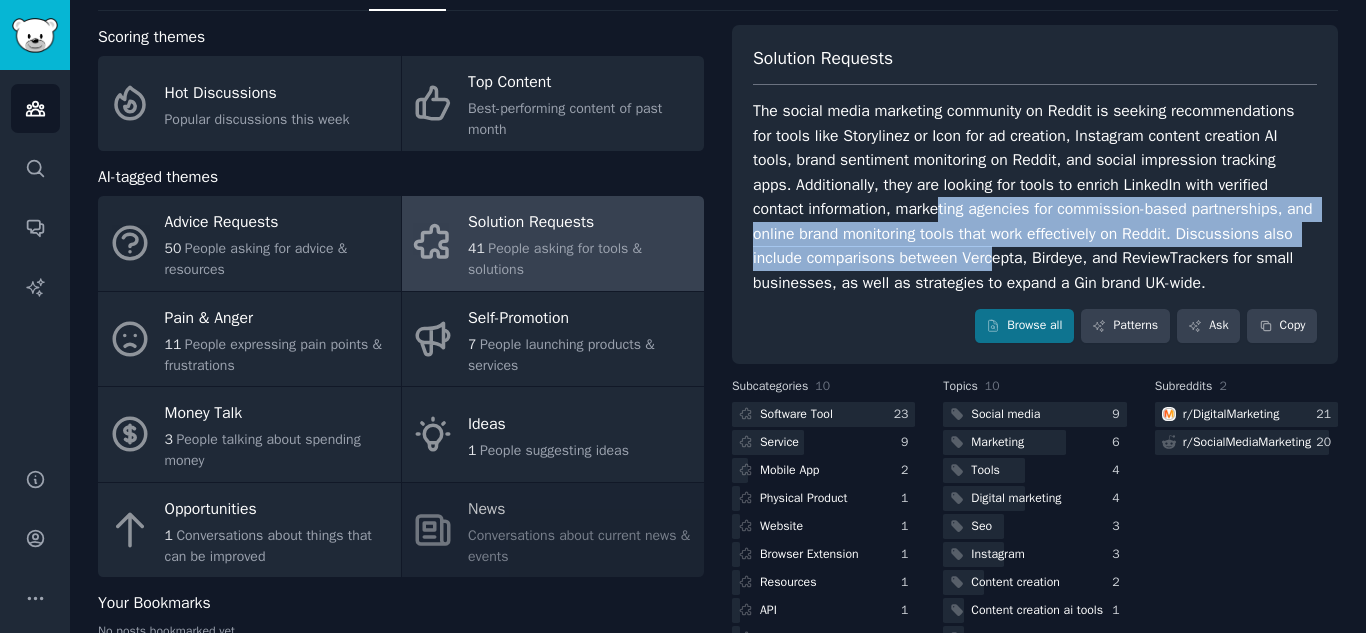 drag, startPoint x: 1029, startPoint y: 253, endPoint x: 943, endPoint y: 218, distance: 92.84934 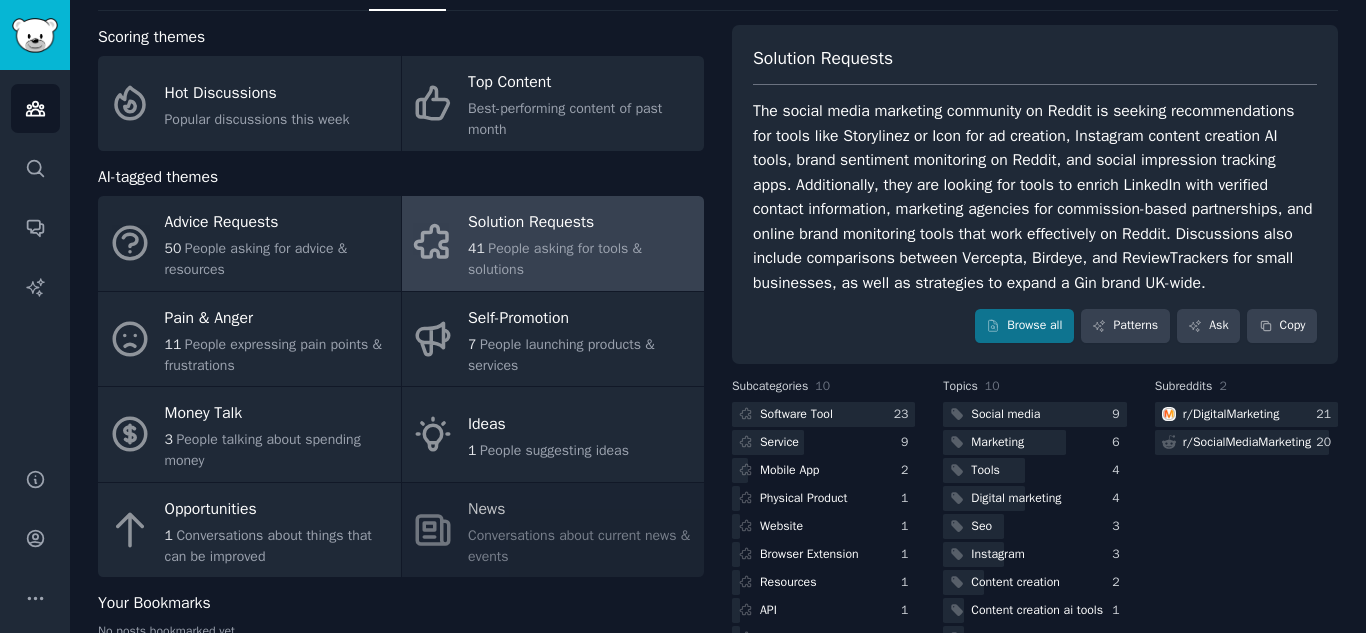 click on "The social media marketing community on Reddit is seeking recommendations for tools like Storylinez or Icon for ad creation, Instagram content creation AI tools, brand sentiment monitoring on Reddit, and social impression tracking apps. Additionally, they are looking for tools to enrich LinkedIn with verified contact information, marketing agencies for commission-based partnerships, and online brand monitoring tools that work effectively on Reddit. Discussions also include comparisons between Vercepta, Birdeye, and ReviewTrackers for small businesses, as well as strategies to expand a Gin brand UK-wide." at bounding box center [1035, 197] 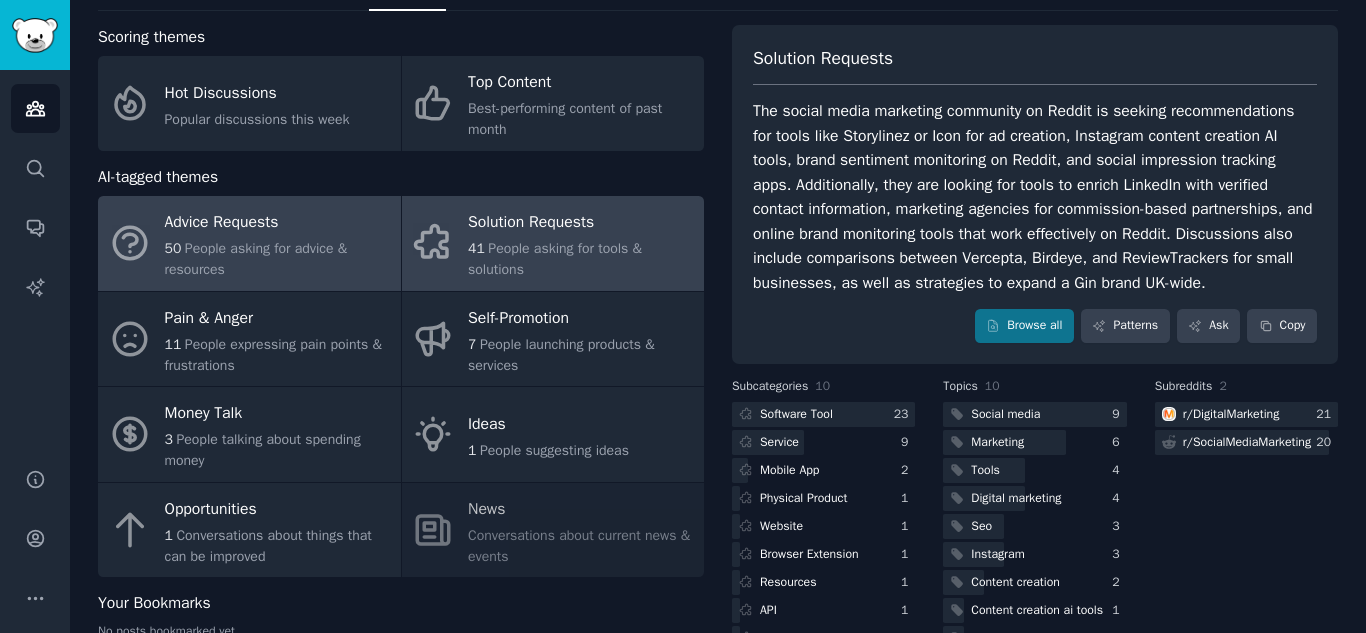 click on "People asking for advice & resources" at bounding box center (256, 259) 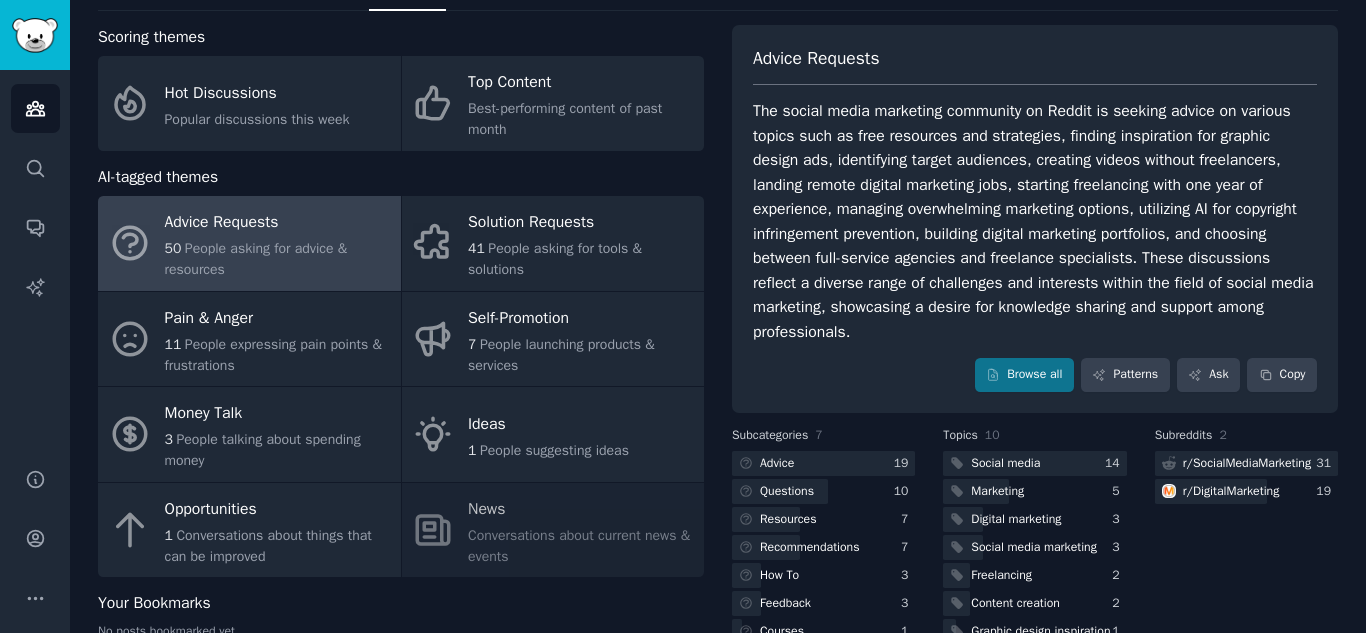 drag, startPoint x: 1081, startPoint y: 183, endPoint x: 1096, endPoint y: 237, distance: 56.044624 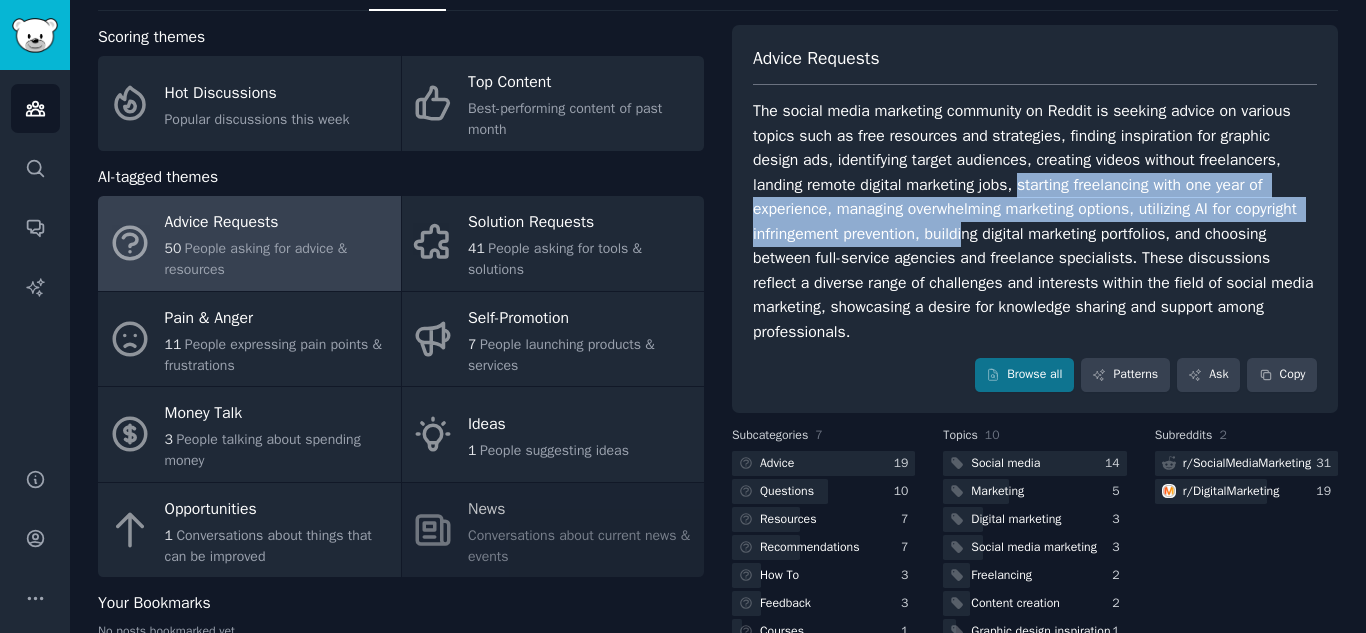 drag, startPoint x: 1019, startPoint y: 185, endPoint x: 1034, endPoint y: 239, distance: 56.044624 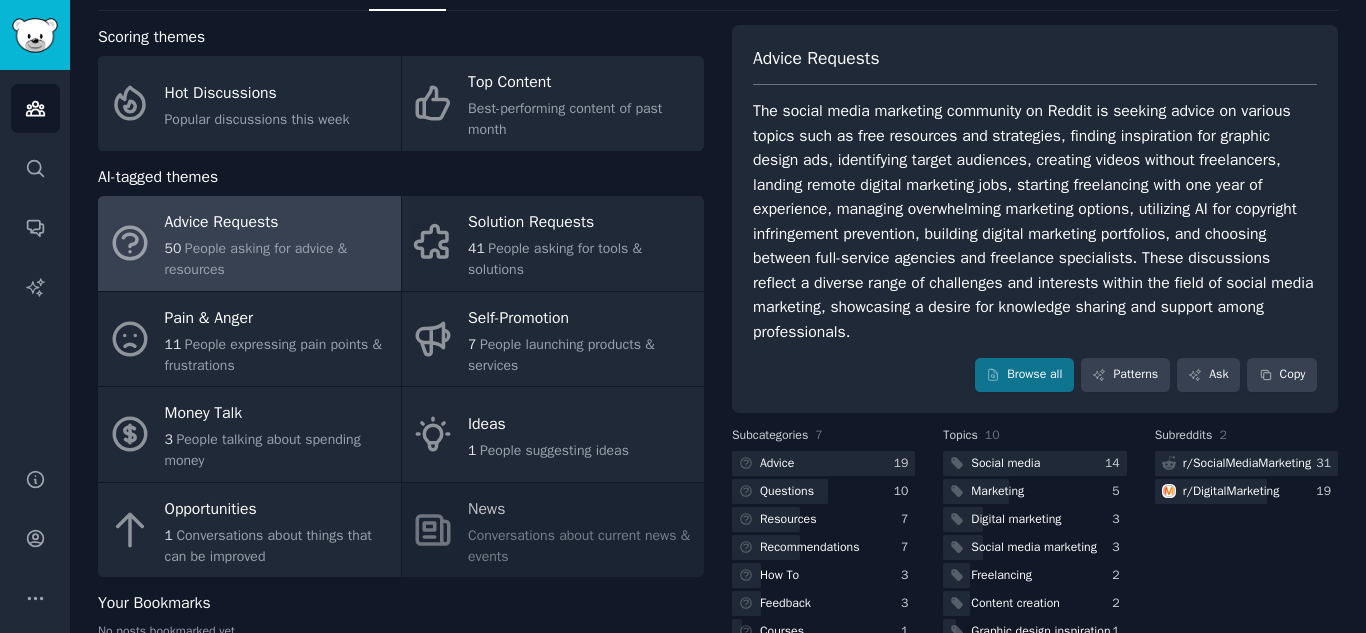 click on "The social media marketing community on Reddit is seeking advice on various topics such as free resources and strategies, finding inspiration for graphic design ads, identifying target audiences, creating videos without freelancers, landing remote digital marketing jobs, starting freelancing with one year of experience, managing overwhelming marketing options, utilizing AI for copyright infringement prevention, building digital marketing portfolios, and choosing between full-service agencies and freelance specialists. These discussions reflect a diverse range of challenges and interests within the field of social media marketing, showcasing a desire for knowledge sharing and support among professionals." at bounding box center (1035, 221) 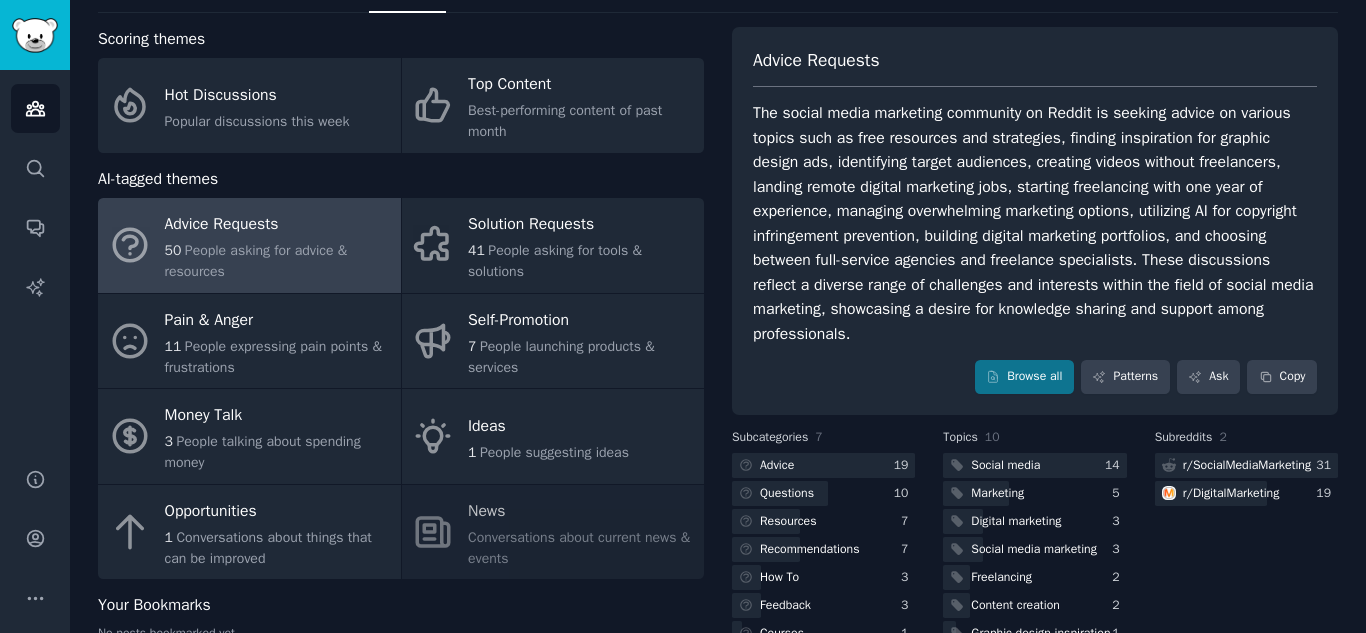 scroll, scrollTop: 88, scrollLeft: 0, axis: vertical 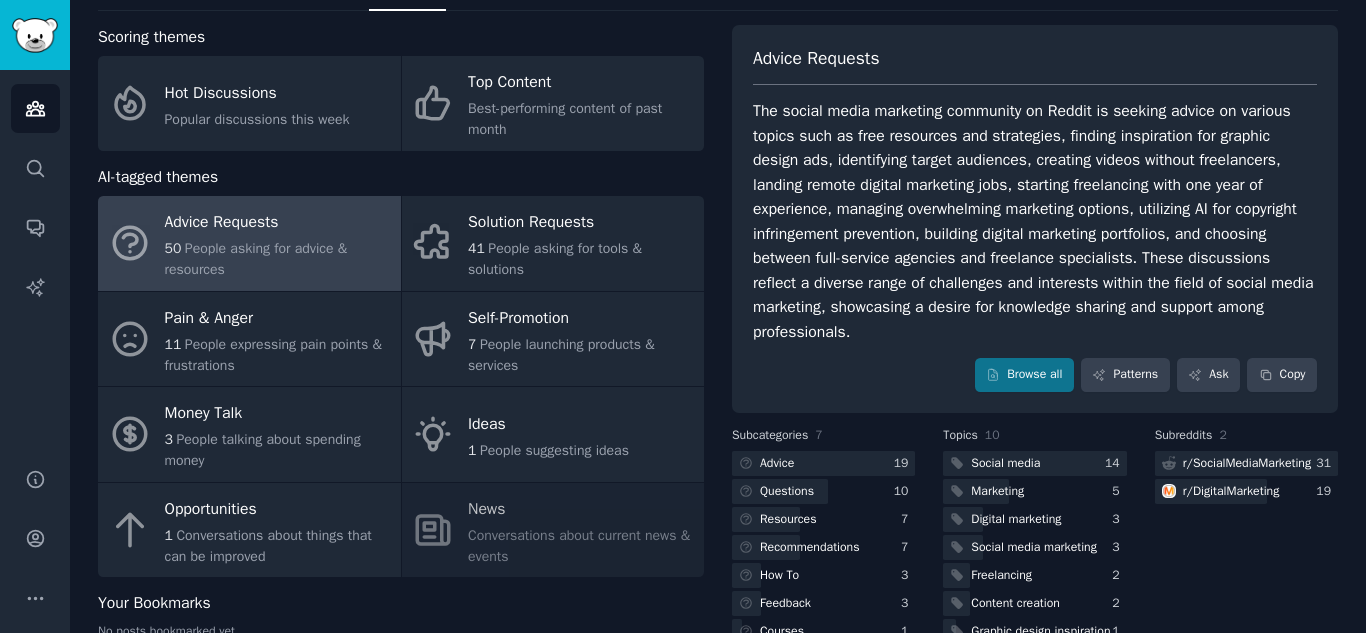 click on "The social media marketing community on Reddit is seeking advice on various topics such as free resources and strategies, finding inspiration for graphic design ads, identifying target audiences, creating videos without freelancers, landing remote digital marketing jobs, starting freelancing with one year of experience, managing overwhelming marketing options, utilizing AI for copyright infringement prevention, building digital marketing portfolios, and choosing between full-service agencies and freelance specialists. These discussions reflect a diverse range of challenges and interests within the field of social media marketing, showcasing a desire for knowledge sharing and support among professionals." at bounding box center [1035, 221] 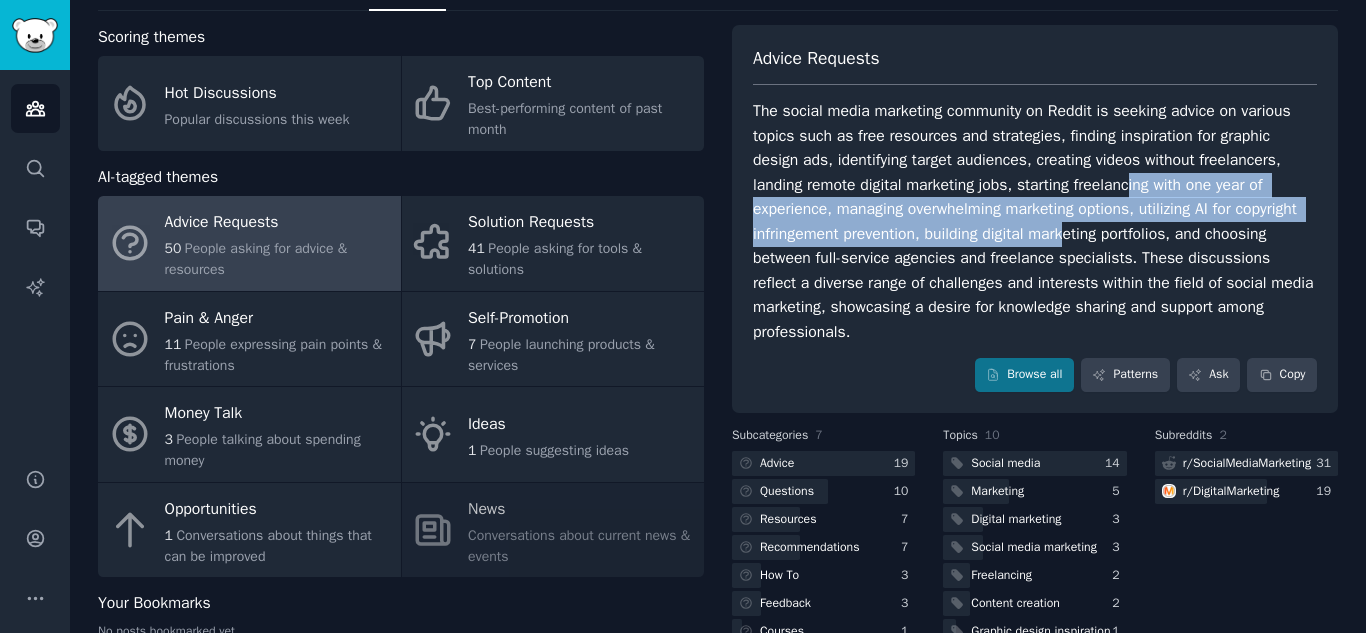 drag, startPoint x: 1136, startPoint y: 188, endPoint x: 1141, endPoint y: 244, distance: 56.22277 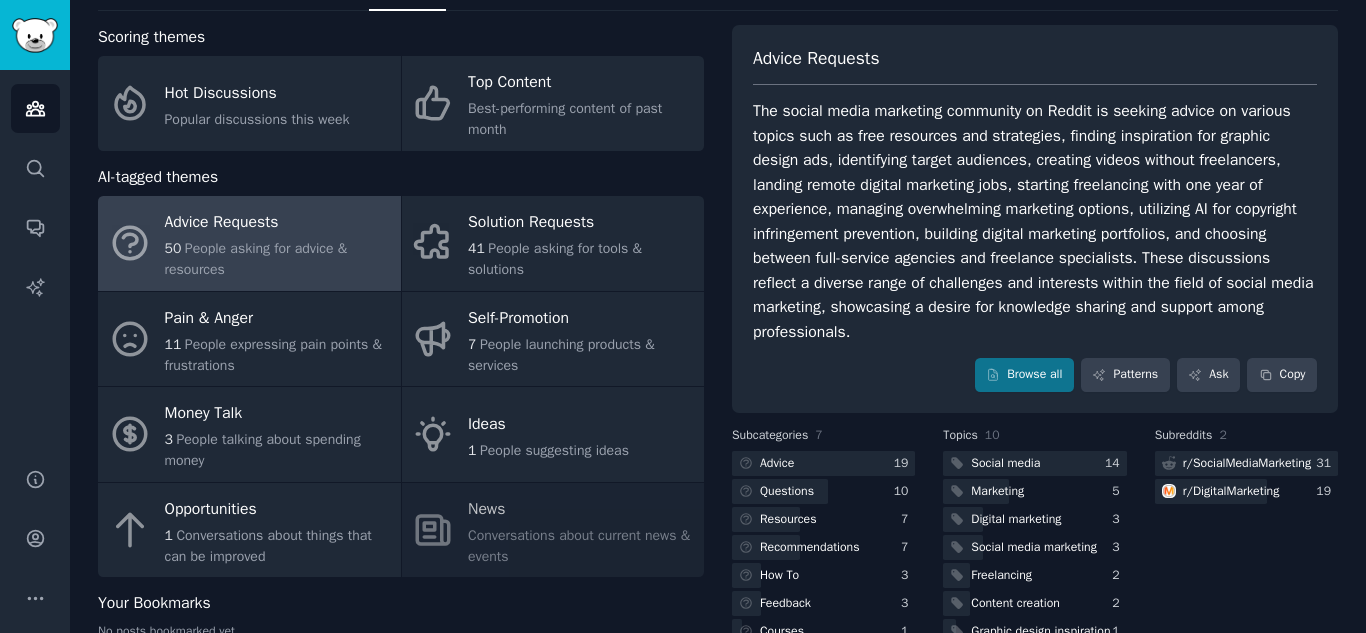 click on "The social media marketing community on Reddit is seeking advice on various topics such as free resources and strategies, finding inspiration for graphic design ads, identifying target audiences, creating videos without freelancers, landing remote digital marketing jobs, starting freelancing with one year of experience, managing overwhelming marketing options, utilizing AI for copyright infringement prevention, building digital marketing portfolios, and choosing between full-service agencies and freelance specialists. These discussions reflect a diverse range of challenges and interests within the field of social media marketing, showcasing a desire for knowledge sharing and support among professionals." at bounding box center [1035, 221] 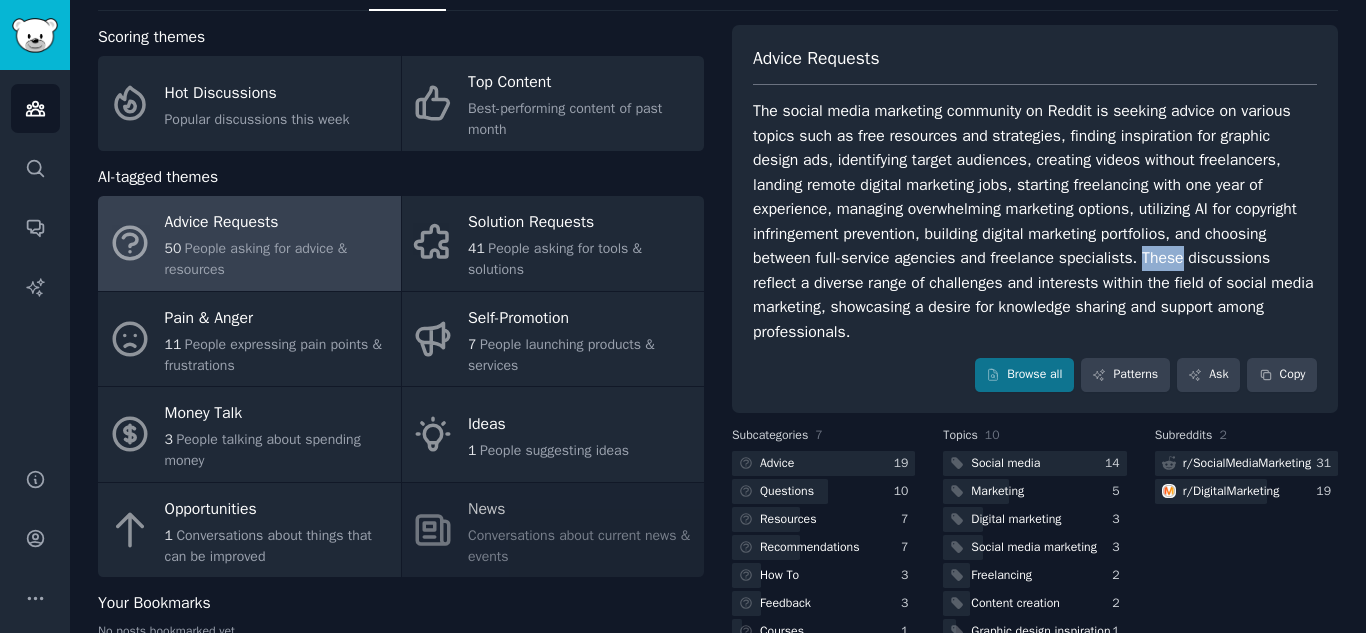 click on "The social media marketing community on Reddit is seeking advice on various topics such as free resources and strategies, finding inspiration for graphic design ads, identifying target audiences, creating videos without freelancers, landing remote digital marketing jobs, starting freelancing with one year of experience, managing overwhelming marketing options, utilizing AI for copyright infringement prevention, building digital marketing portfolios, and choosing between full-service agencies and freelance specialists. These discussions reflect a diverse range of challenges and interests within the field of social media marketing, showcasing a desire for knowledge sharing and support among professionals." at bounding box center [1035, 221] 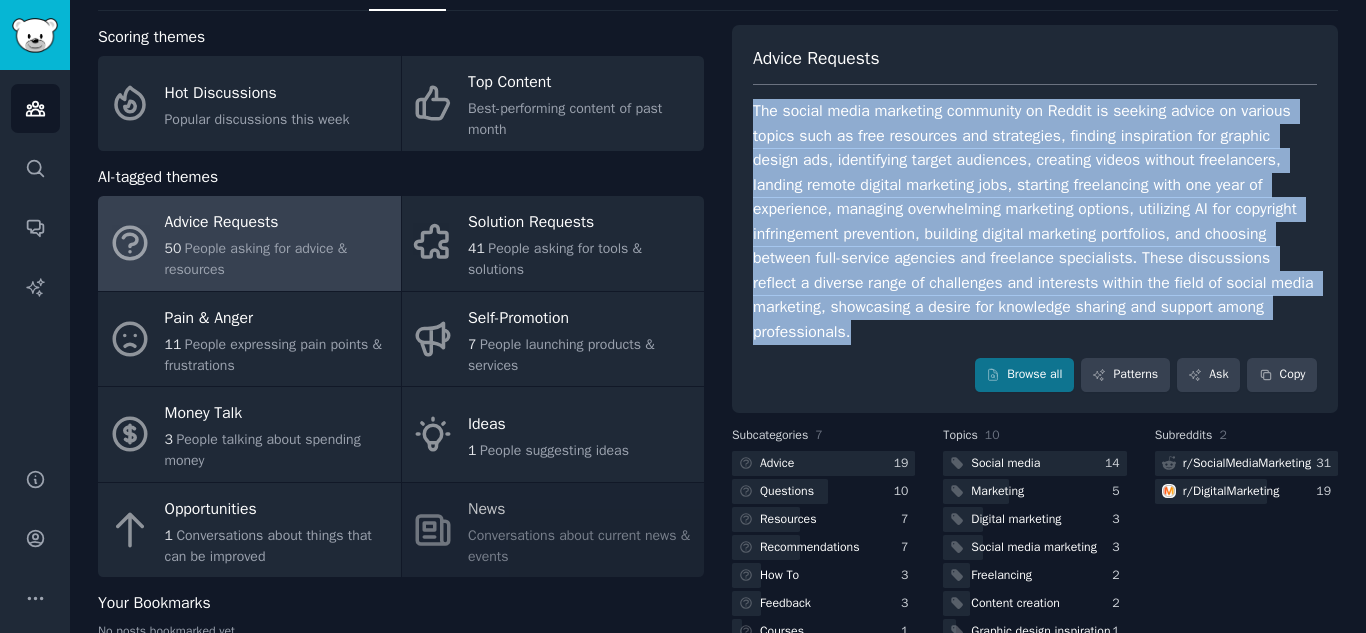click on "The social media marketing community on Reddit is seeking advice on various topics such as free resources and strategies, finding inspiration for graphic design ads, identifying target audiences, creating videos without freelancers, landing remote digital marketing jobs, starting freelancing with one year of experience, managing overwhelming marketing options, utilizing AI for copyright infringement prevention, building digital marketing portfolios, and choosing between full-service agencies and freelance specialists. These discussions reflect a diverse range of challenges and interests within the field of social media marketing, showcasing a desire for knowledge sharing and support among professionals." at bounding box center (1035, 221) 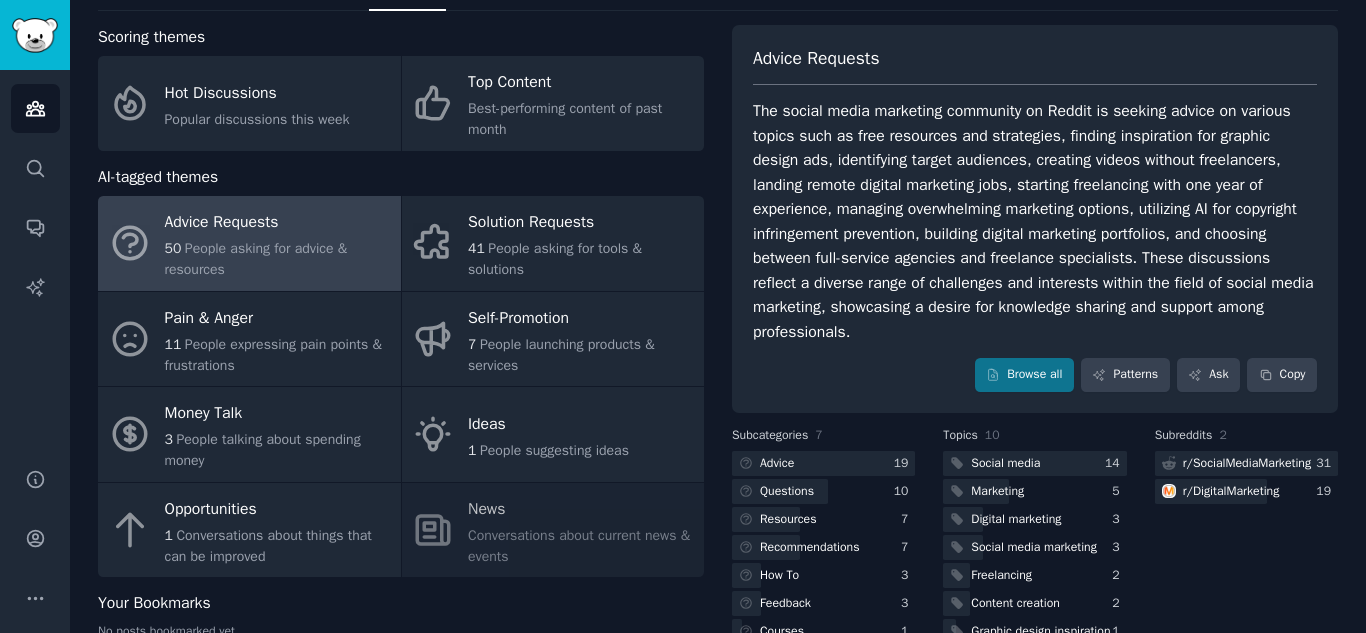 click on "The social media marketing community on Reddit is seeking advice on various topics such as free resources and strategies, finding inspiration for graphic design ads, identifying target audiences, creating videos without freelancers, landing remote digital marketing jobs, starting freelancing with one year of experience, managing overwhelming marketing options, utilizing AI for copyright infringement prevention, building digital marketing portfolios, and choosing between full-service agencies and freelance specialists. These discussions reflect a diverse range of challenges and interests within the field of social media marketing, showcasing a desire for knowledge sharing and support among professionals." at bounding box center [1035, 221] 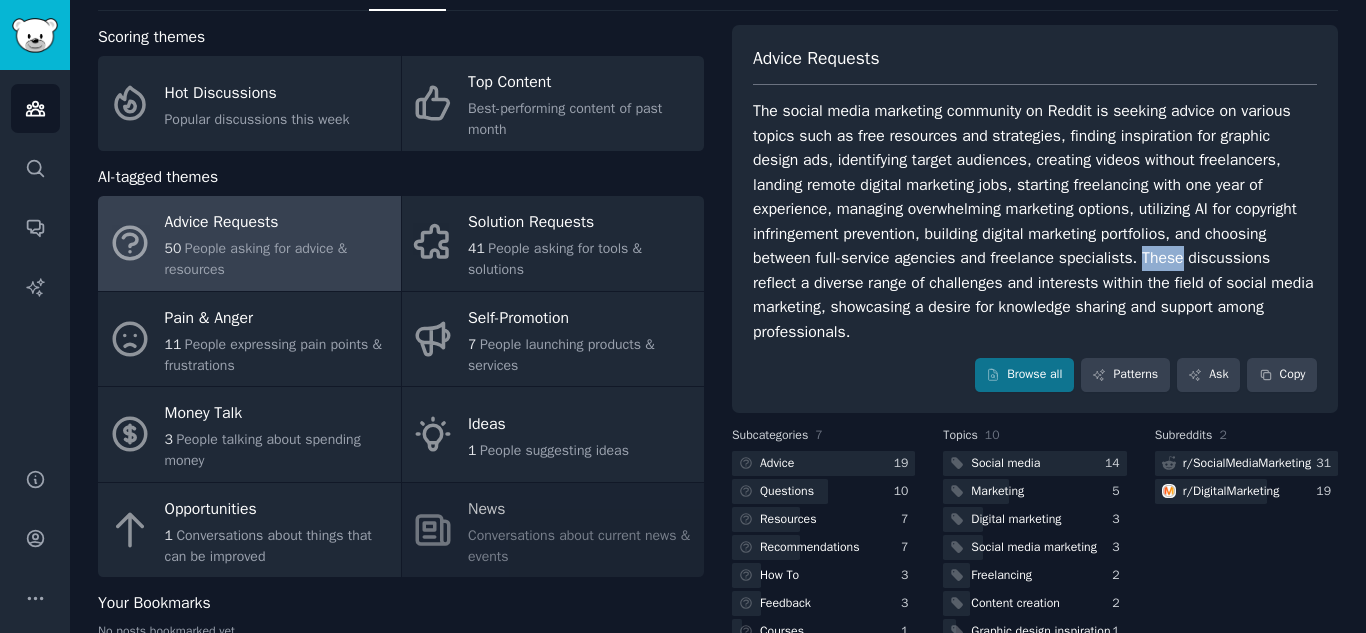 click on "The social media marketing community on Reddit is seeking advice on various topics such as free resources and strategies, finding inspiration for graphic design ads, identifying target audiences, creating videos without freelancers, landing remote digital marketing jobs, starting freelancing with one year of experience, managing overwhelming marketing options, utilizing AI for copyright infringement prevention, building digital marketing portfolios, and choosing between full-service agencies and freelance specialists. These discussions reflect a diverse range of challenges and interests within the field of social media marketing, showcasing a desire for knowledge sharing and support among professionals." at bounding box center [1035, 221] 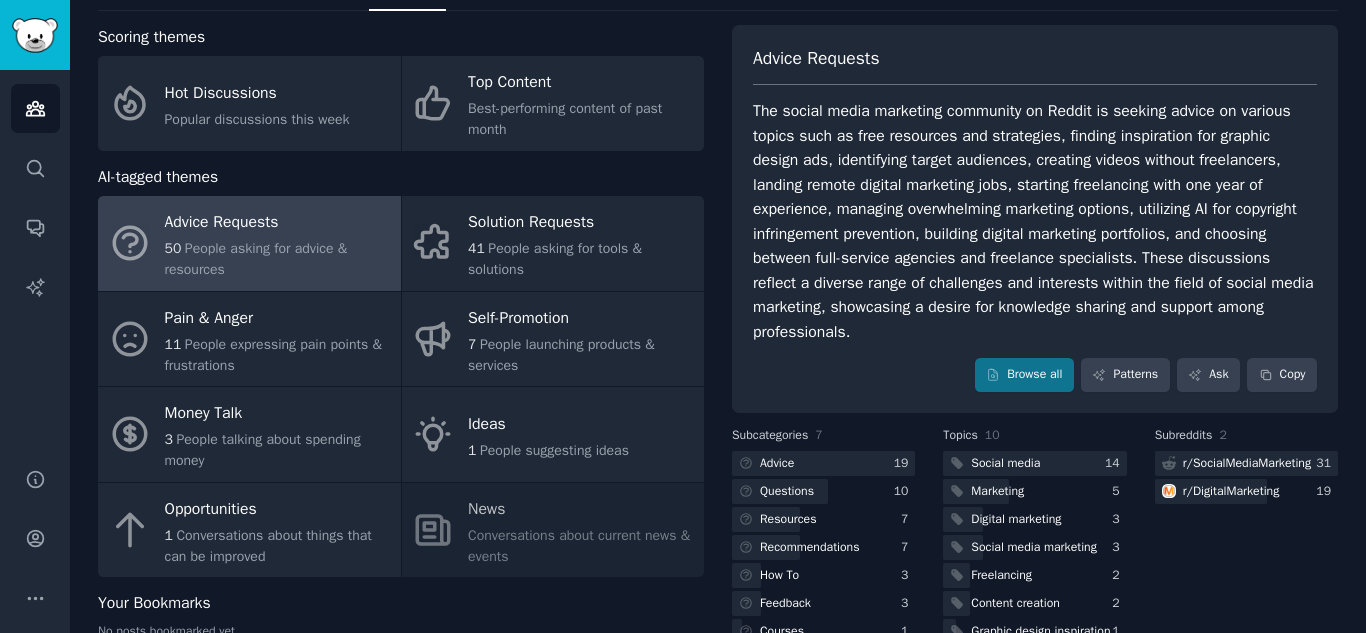 scroll, scrollTop: 68, scrollLeft: 0, axis: vertical 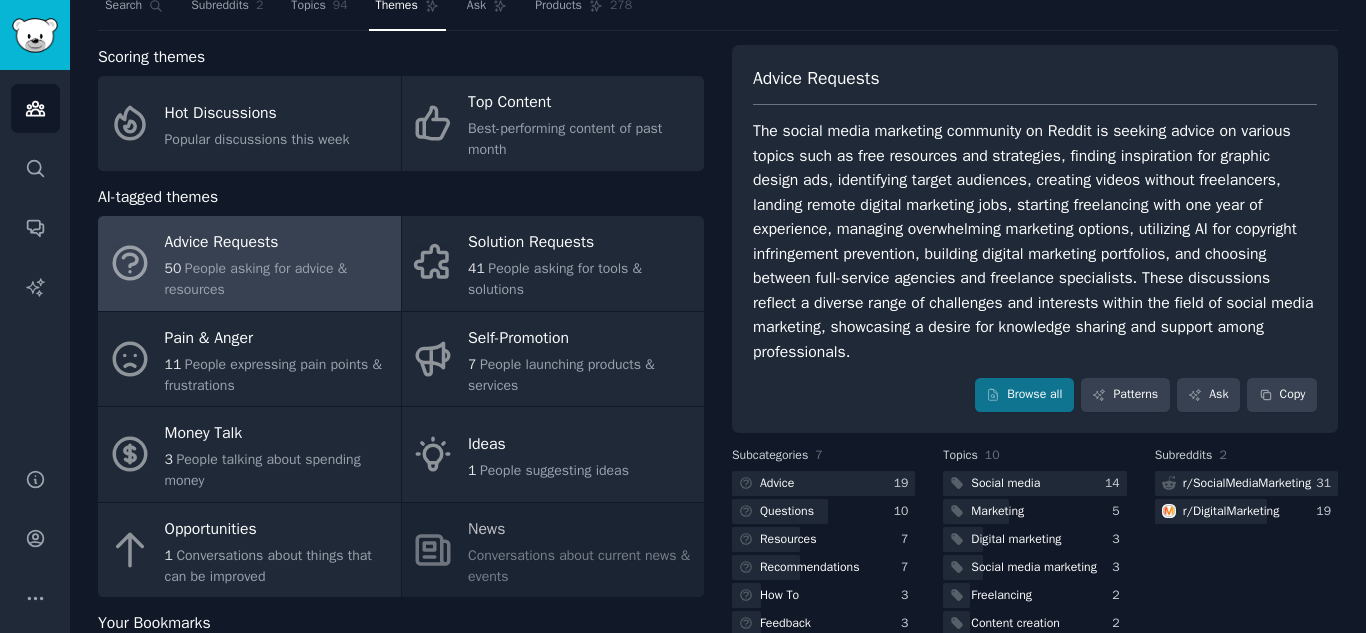 click on "The social media marketing community on Reddit is seeking advice on various topics such as free resources and strategies, finding inspiration for graphic design ads, identifying target audiences, creating videos without freelancers, landing remote digital marketing jobs, starting freelancing with one year of experience, managing overwhelming marketing options, utilizing AI for copyright infringement prevention, building digital marketing portfolios, and choosing between full-service agencies and freelance specialists. These discussions reflect a diverse range of challenges and interests within the field of social media marketing, showcasing a desire for knowledge sharing and support among professionals." at bounding box center [1035, 241] 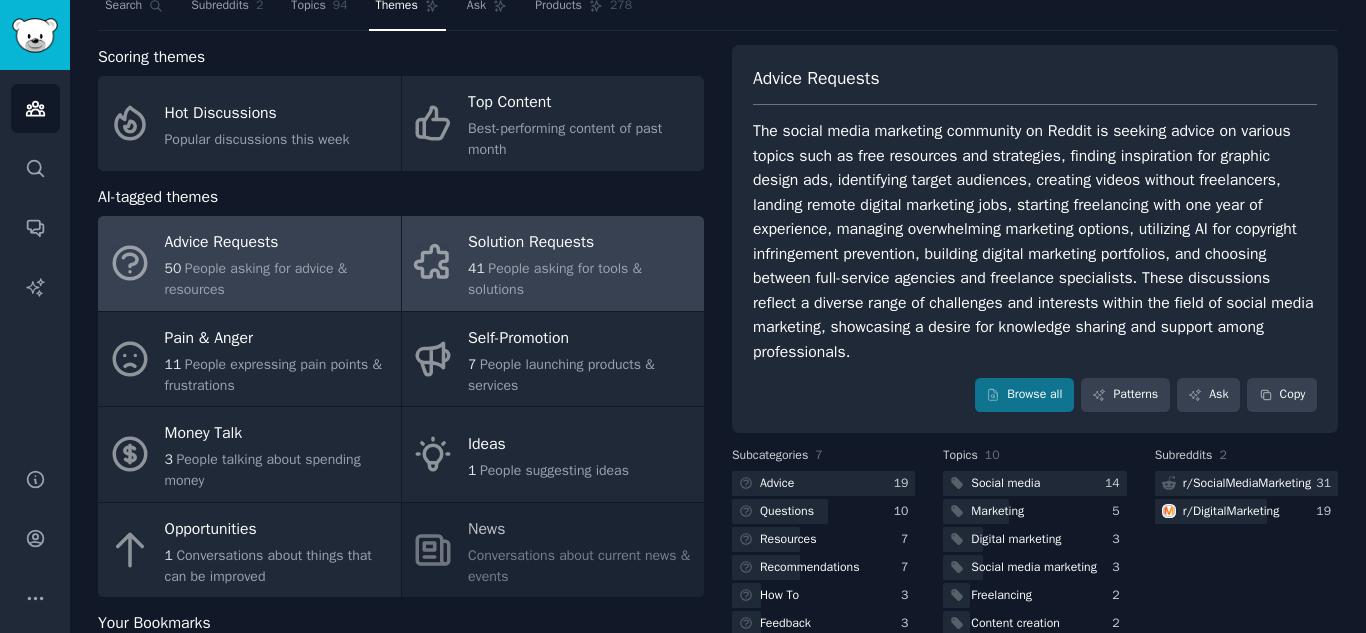 click on "Solution Requests" at bounding box center (581, 243) 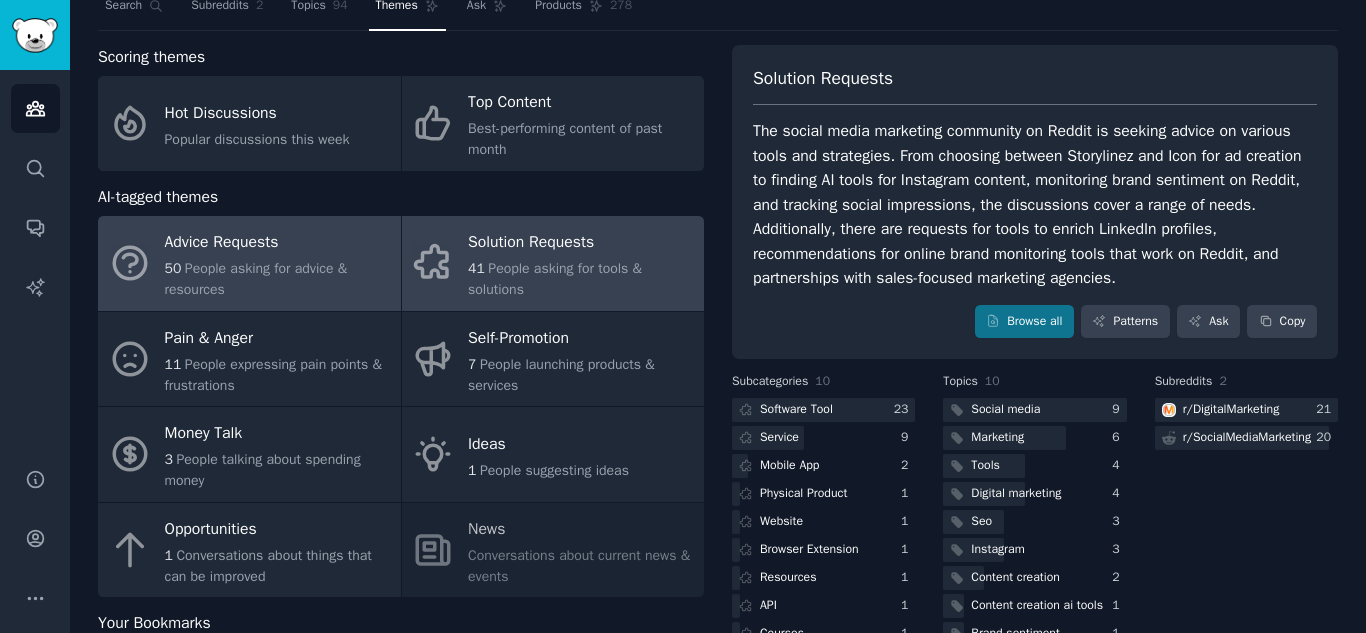 click on "50 People asking for advice & resources" at bounding box center [278, 279] 